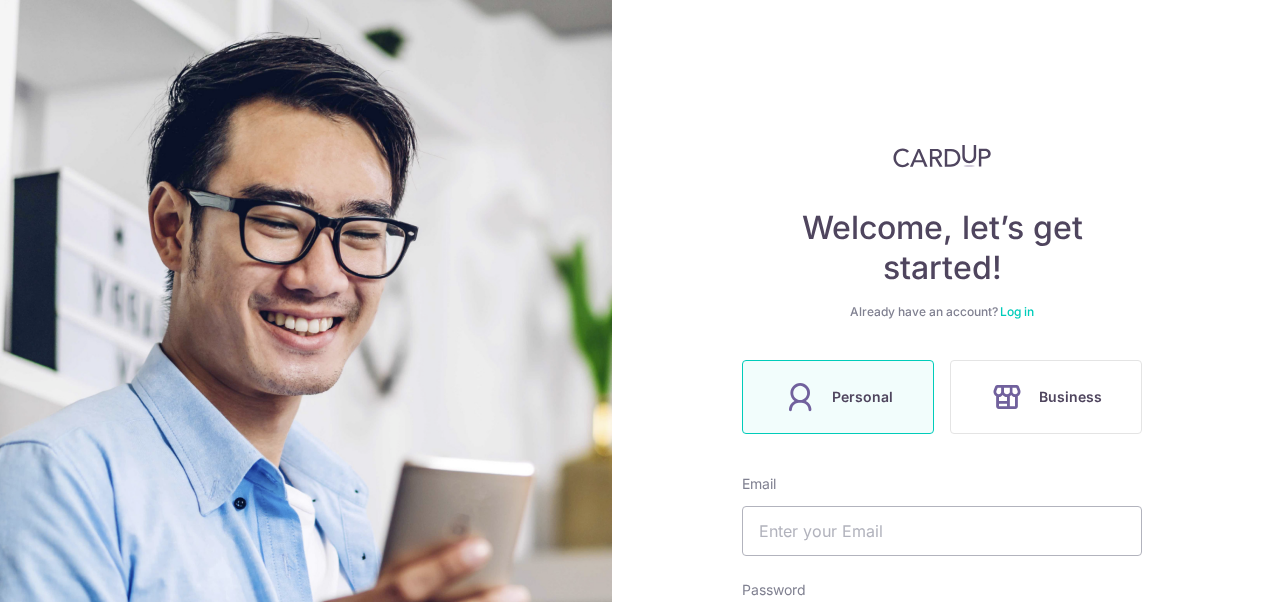 scroll, scrollTop: 0, scrollLeft: 0, axis: both 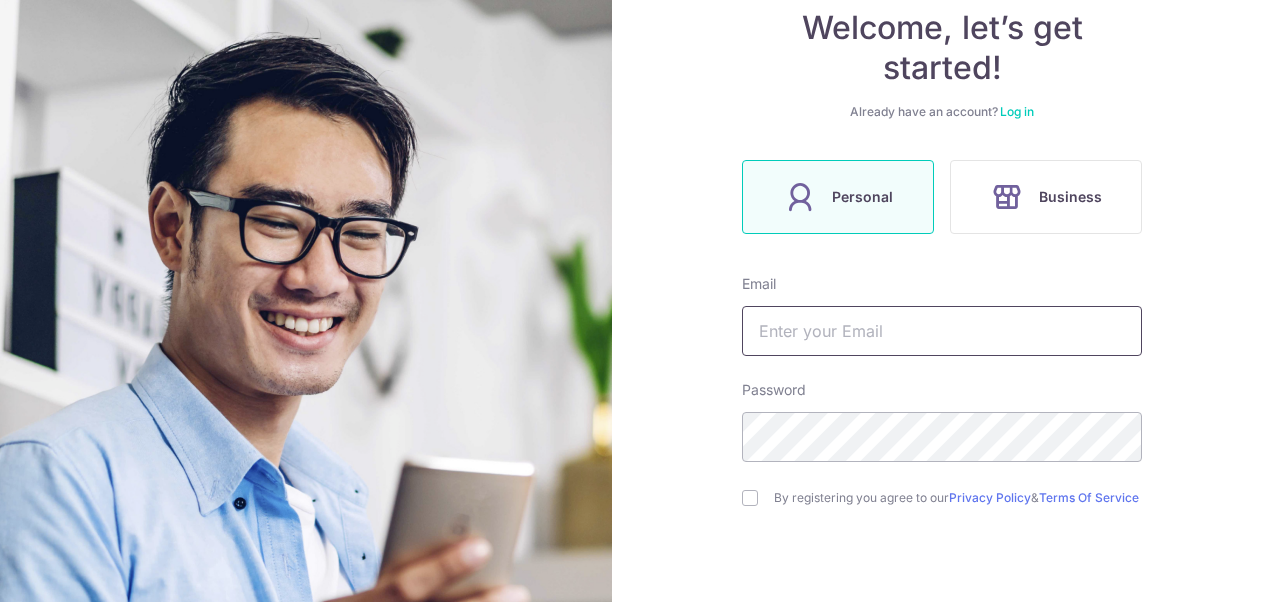 click at bounding box center (942, 331) 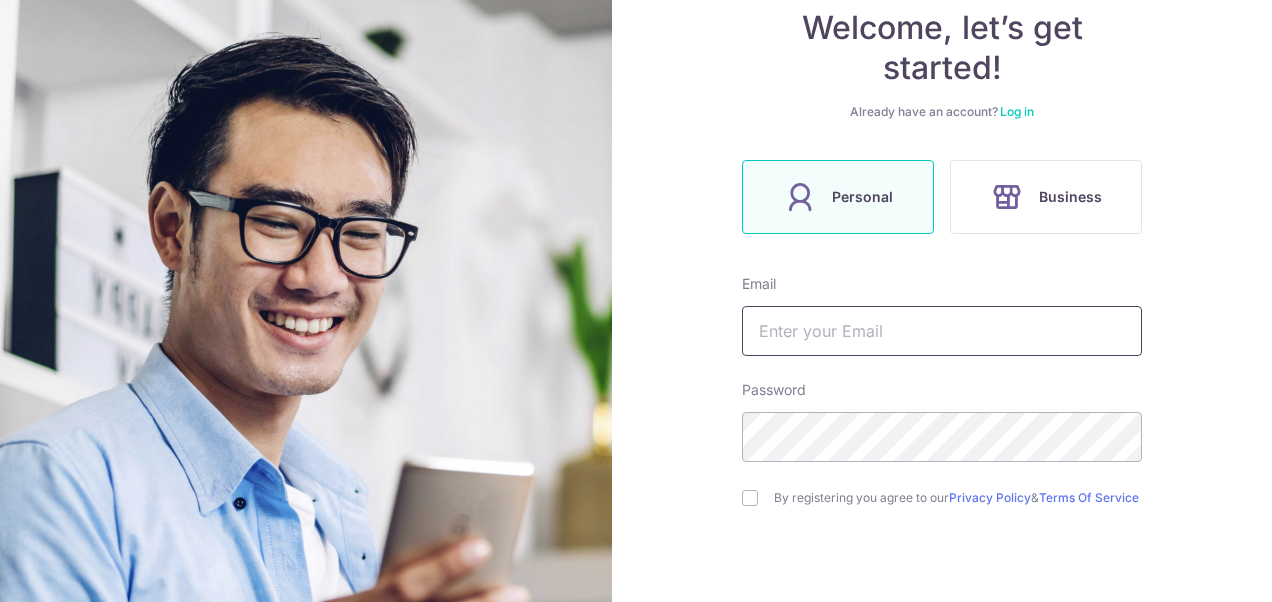 type on "eehui23@gmail.com" 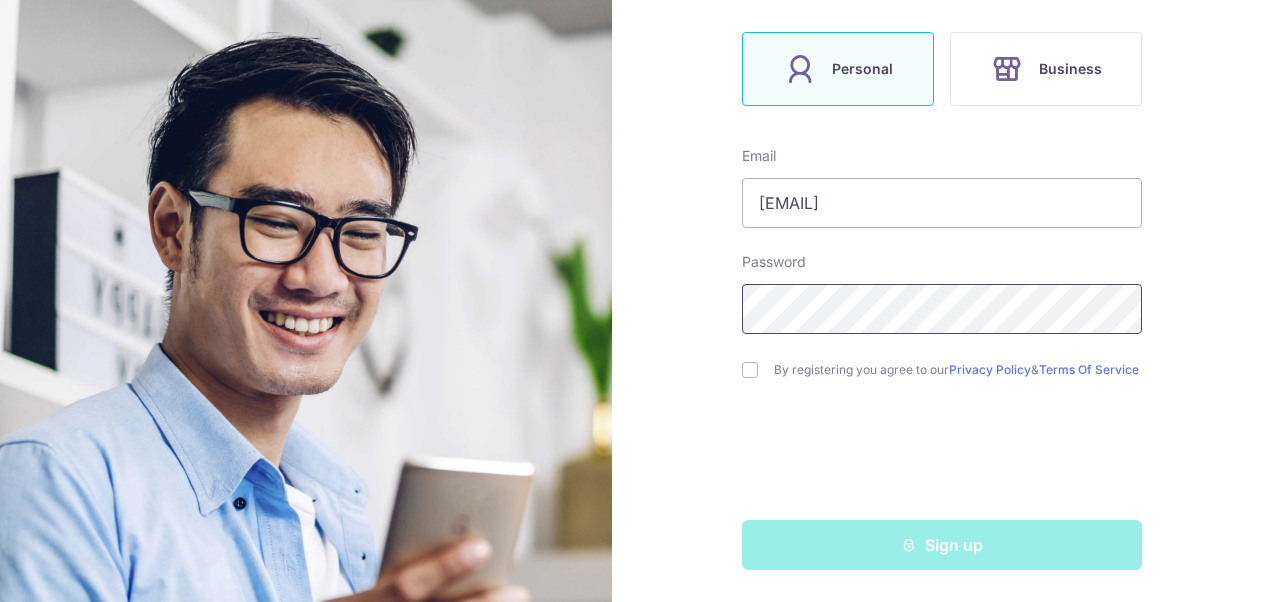 scroll, scrollTop: 334, scrollLeft: 0, axis: vertical 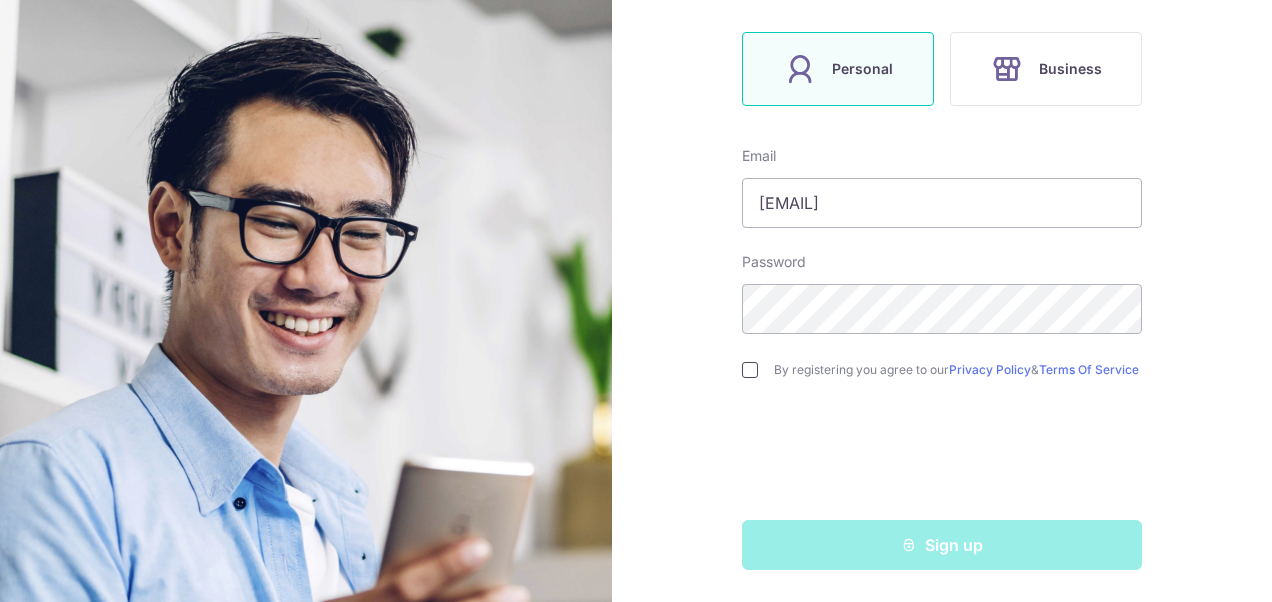 click on "Welcome, let’s get started!
Already have an account?  Log in
Personal
Business
Email
eehui23@gmail.com
Password
By registering you agree to our
Privacy Policy
&  Terms Of Service
Sign up" at bounding box center [942, 301] 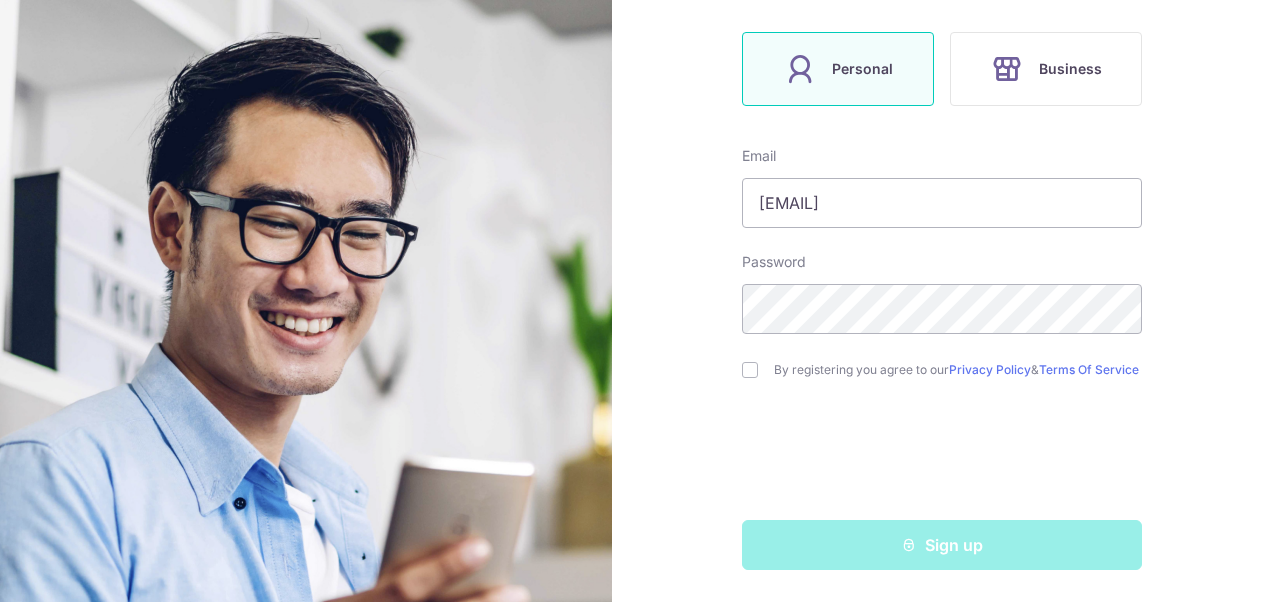 drag, startPoint x: 752, startPoint y: 364, endPoint x: 751, endPoint y: 374, distance: 10.049875 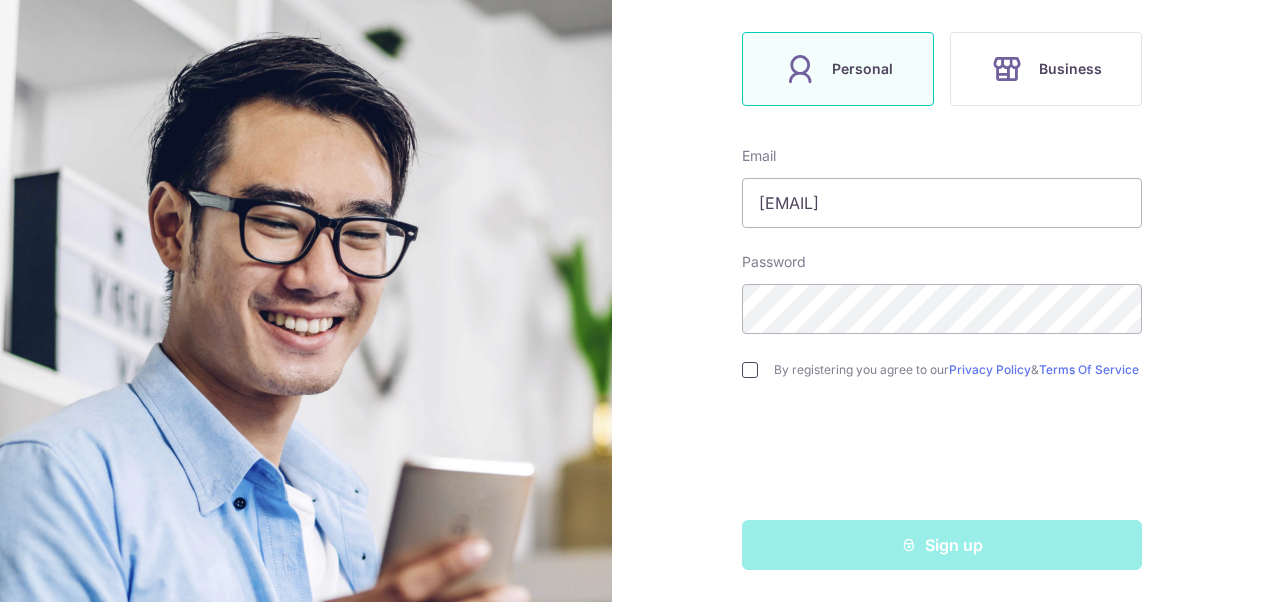 click at bounding box center (750, 370) 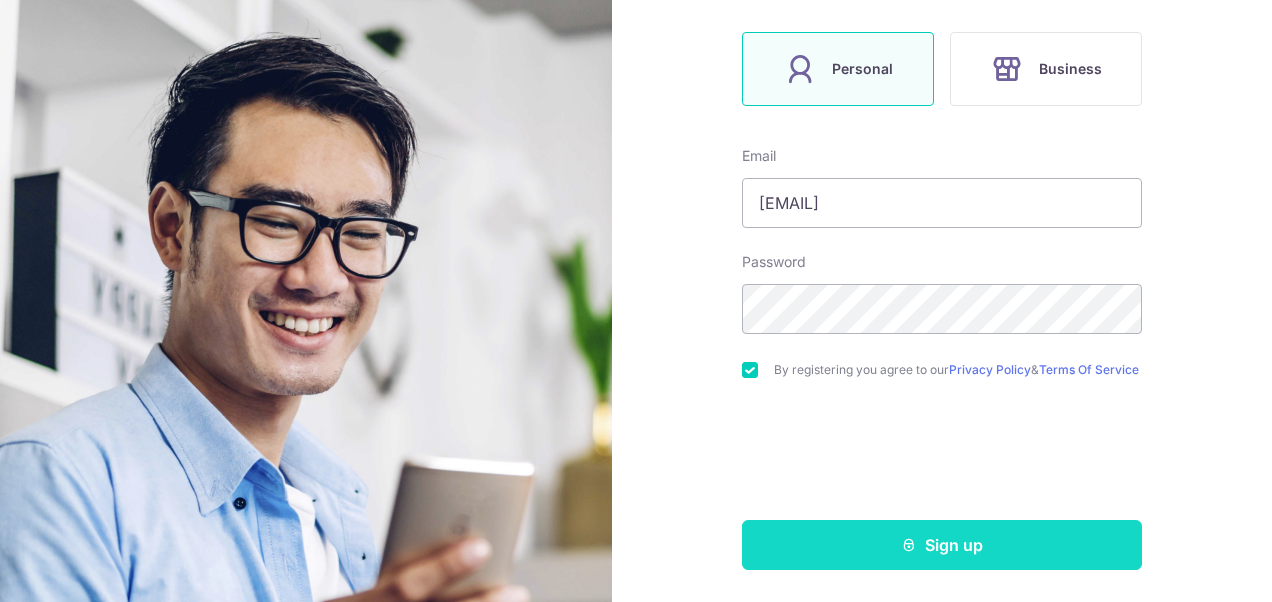 click on "Sign up" at bounding box center (942, 545) 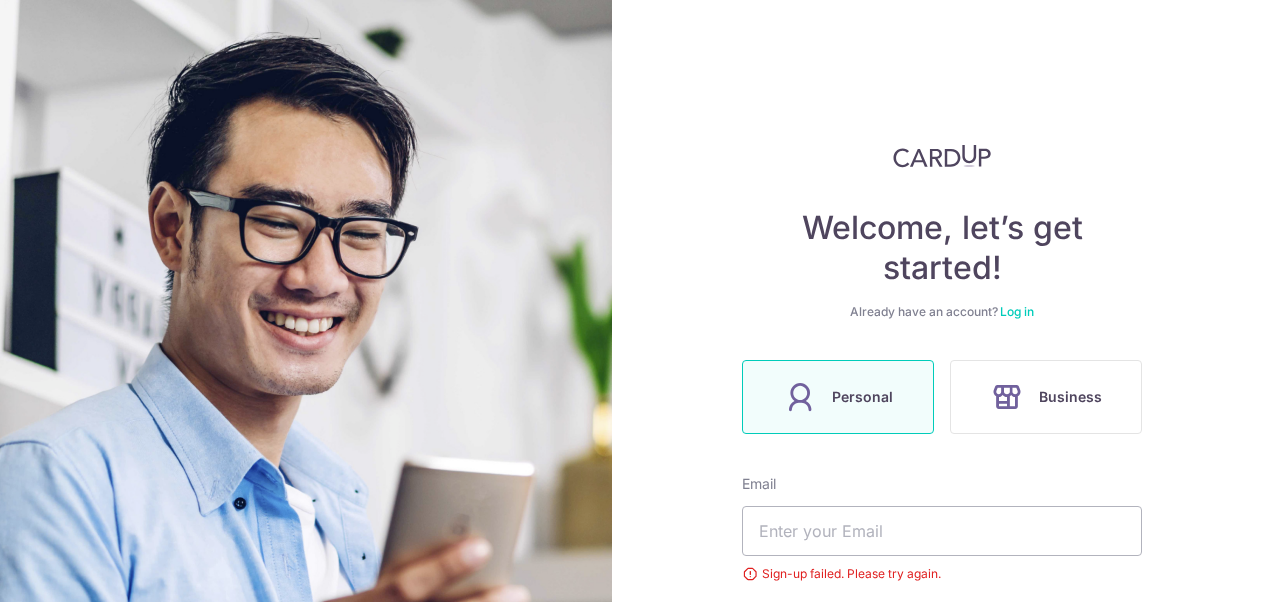 scroll, scrollTop: 0, scrollLeft: 0, axis: both 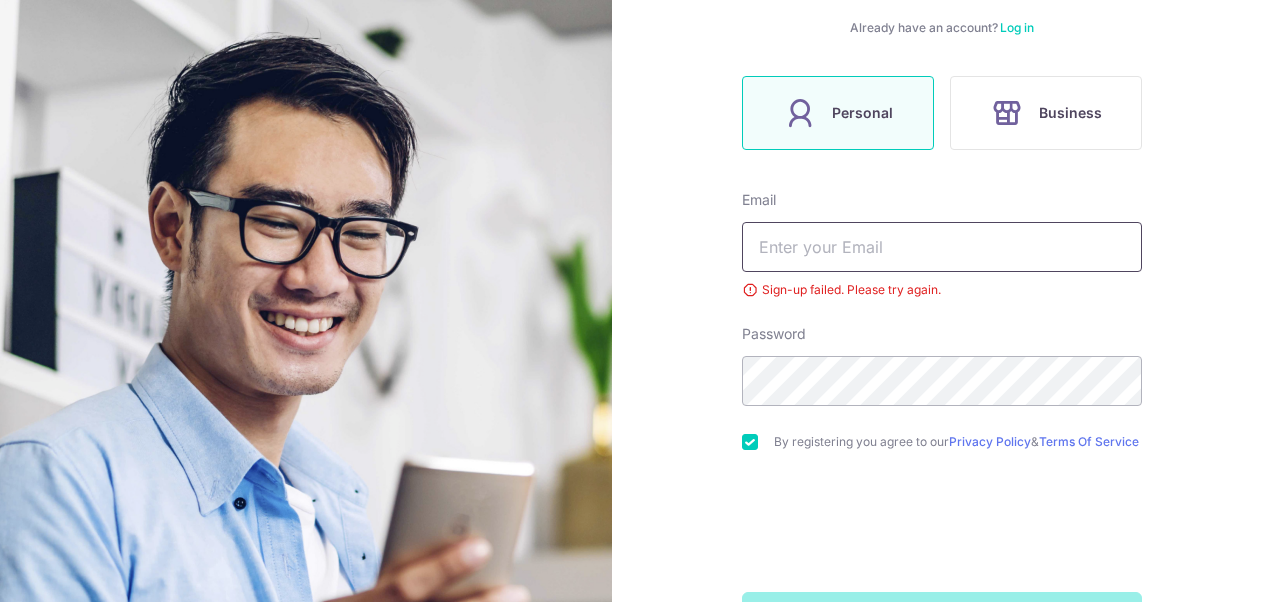 click at bounding box center (942, 247) 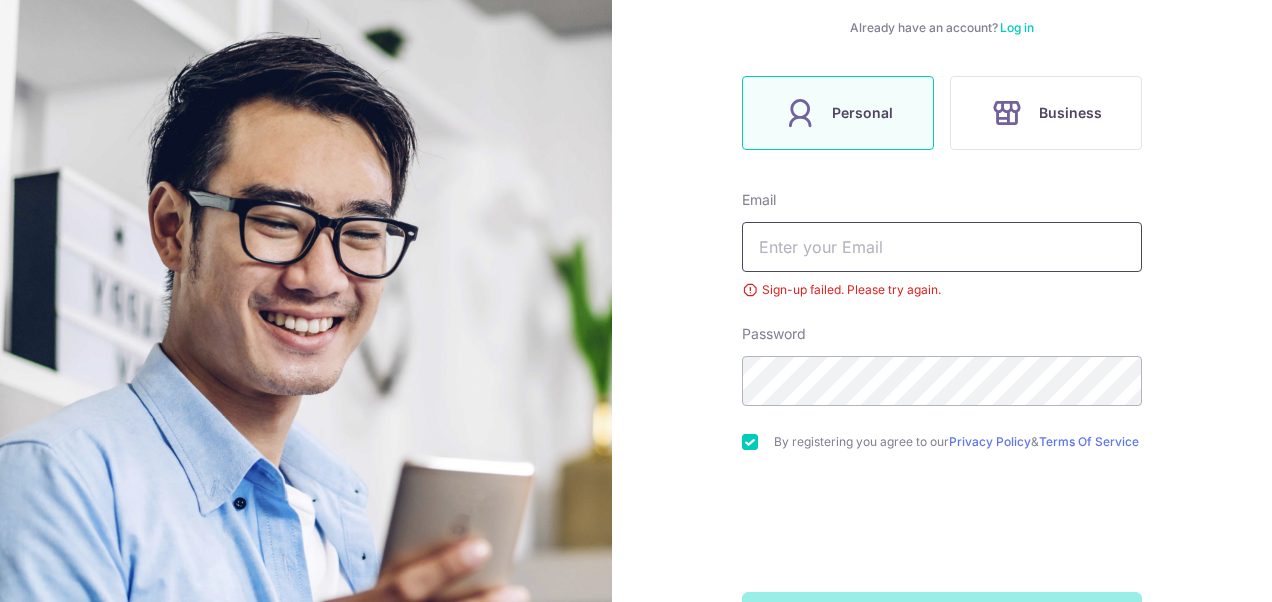 type on "eehui23@gmail.com" 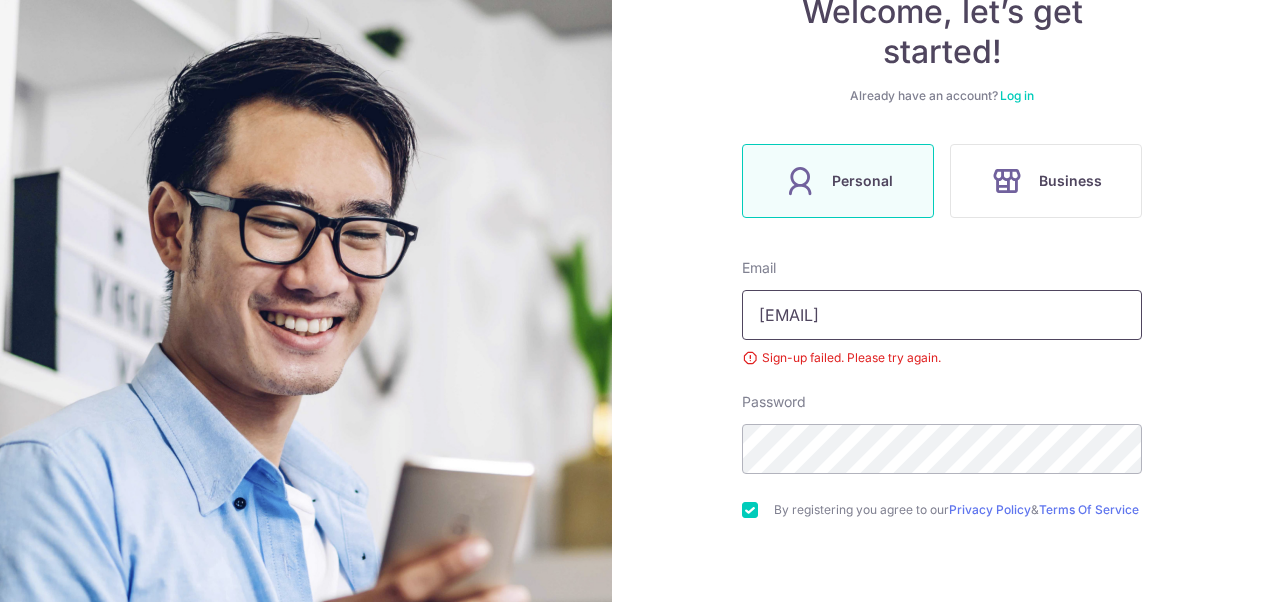 scroll, scrollTop: 184, scrollLeft: 0, axis: vertical 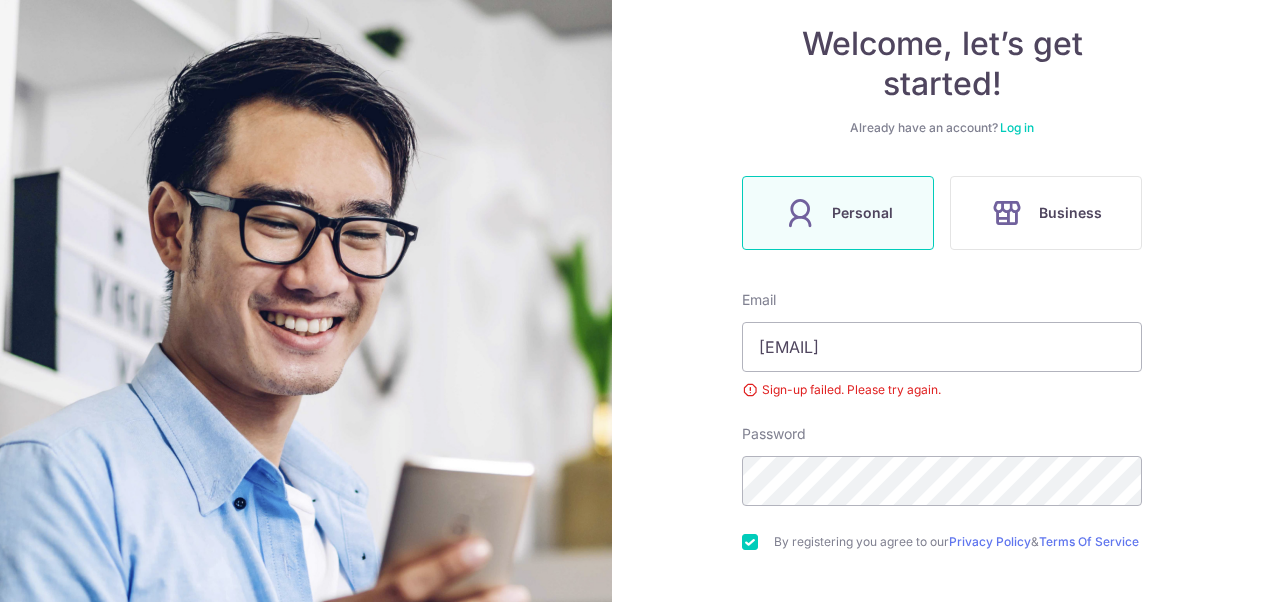 click on "Log in" at bounding box center (1017, 127) 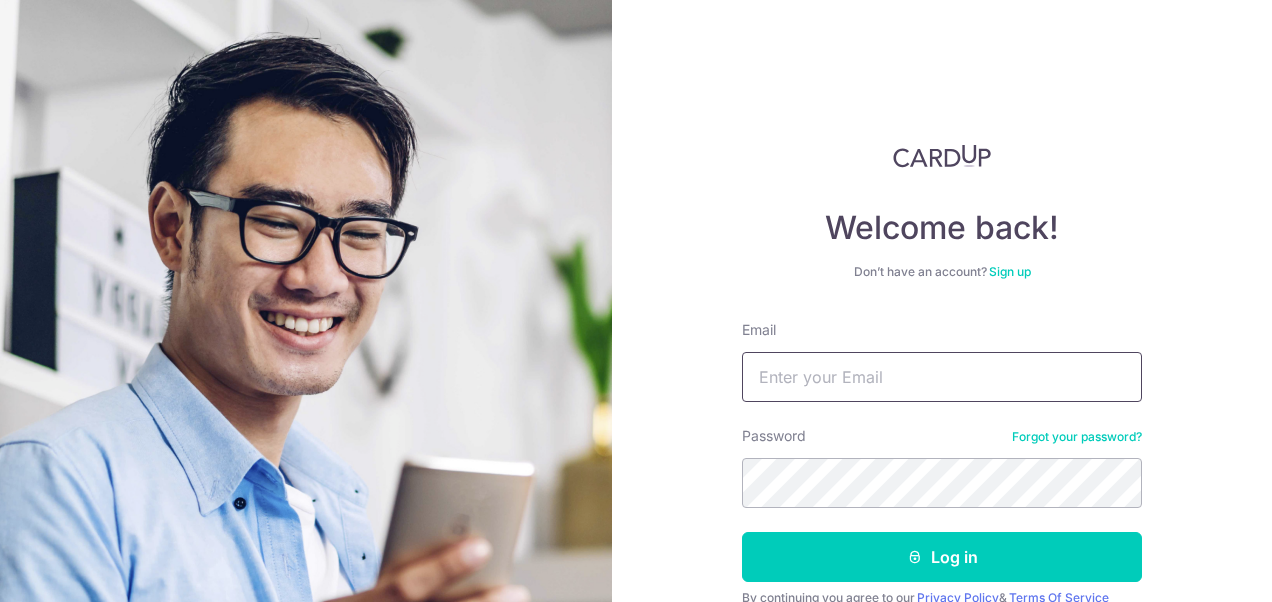 click on "Email" at bounding box center (942, 377) 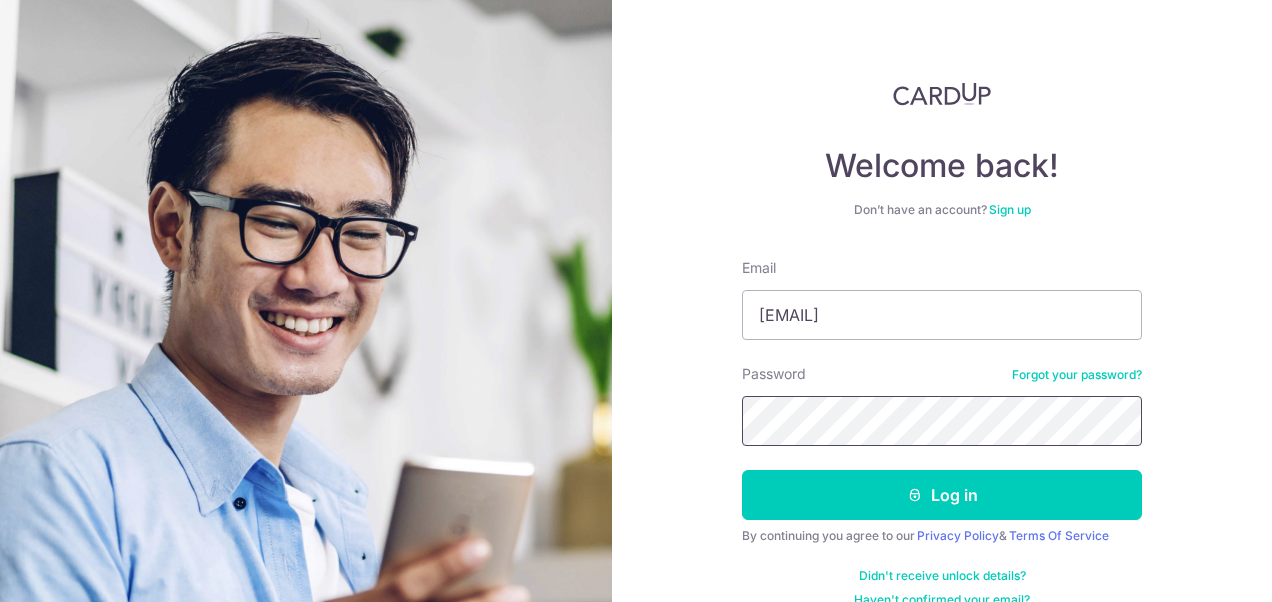 scroll, scrollTop: 91, scrollLeft: 0, axis: vertical 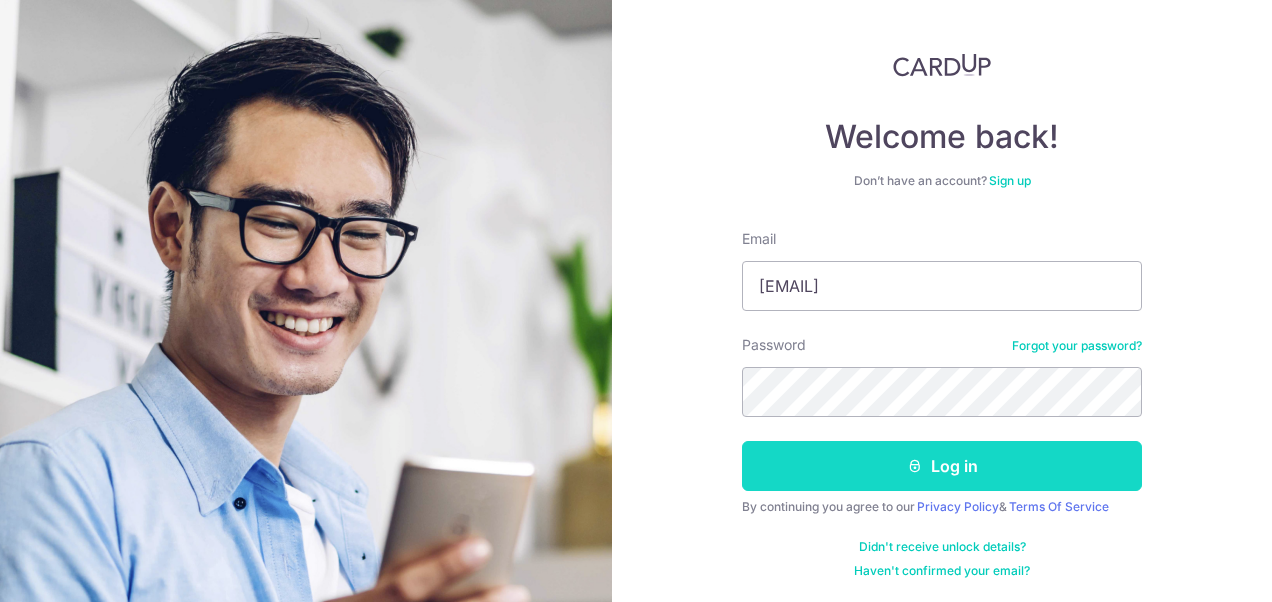 click on "Log in" at bounding box center [942, 466] 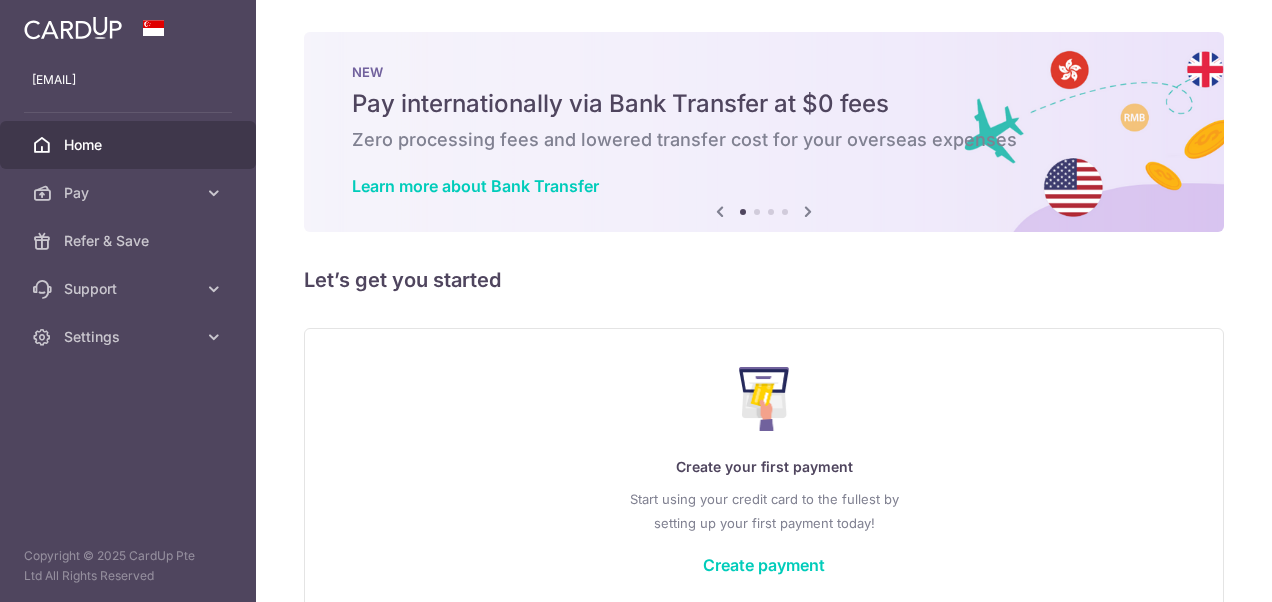 scroll, scrollTop: 0, scrollLeft: 0, axis: both 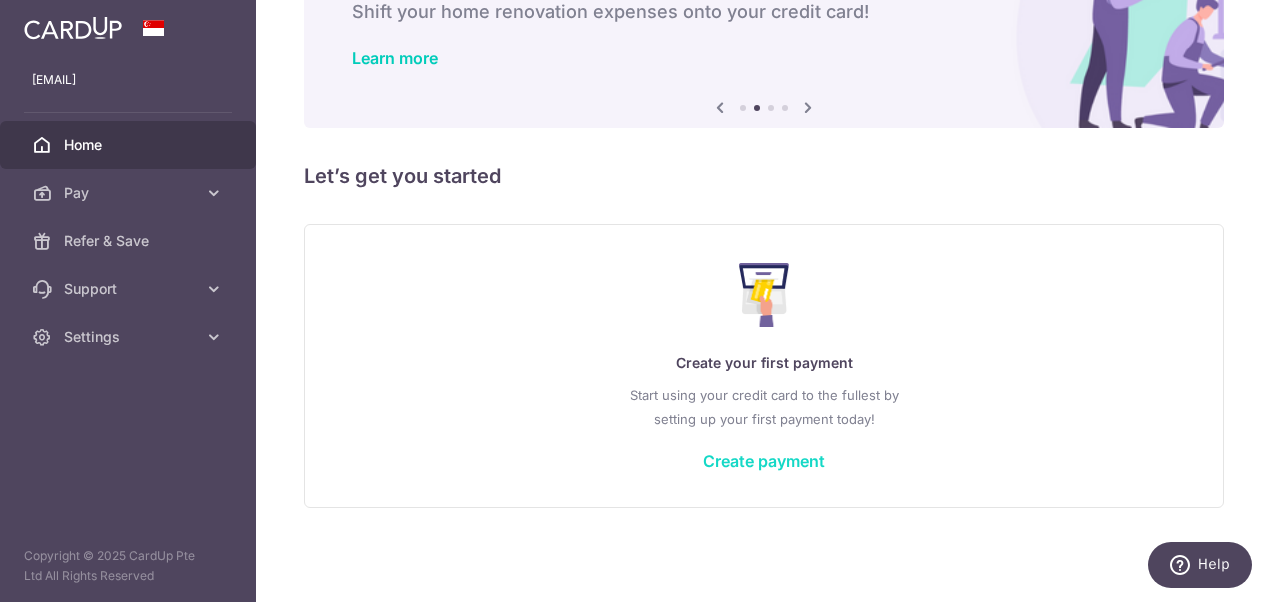 click on "Create payment" at bounding box center [764, 461] 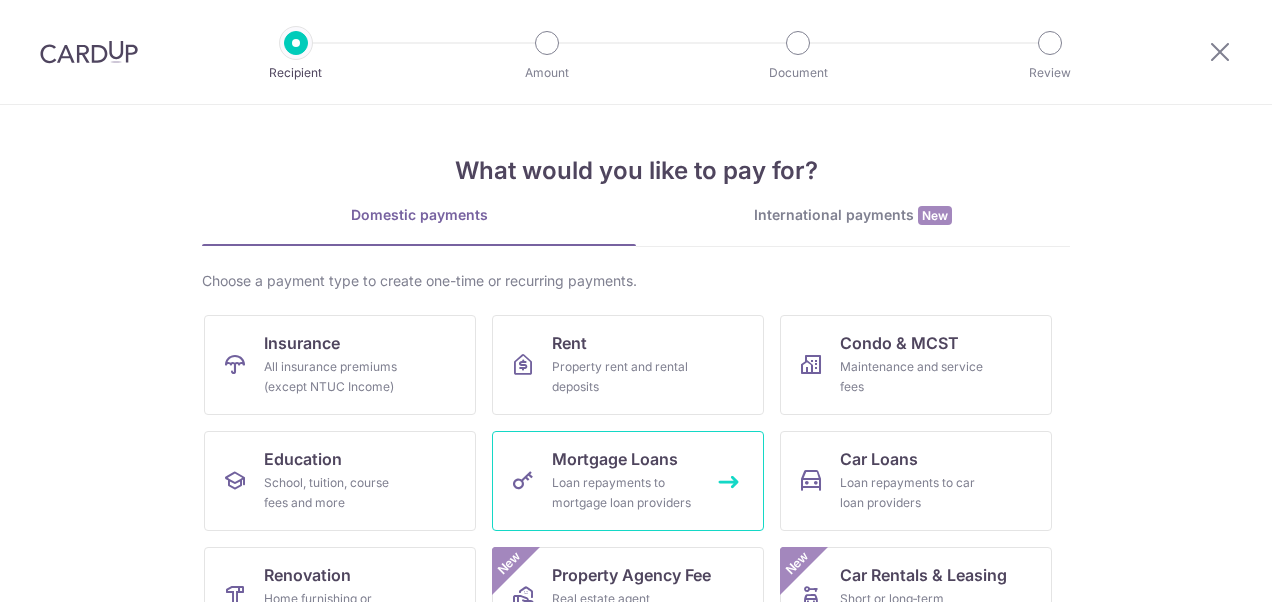 scroll, scrollTop: 0, scrollLeft: 0, axis: both 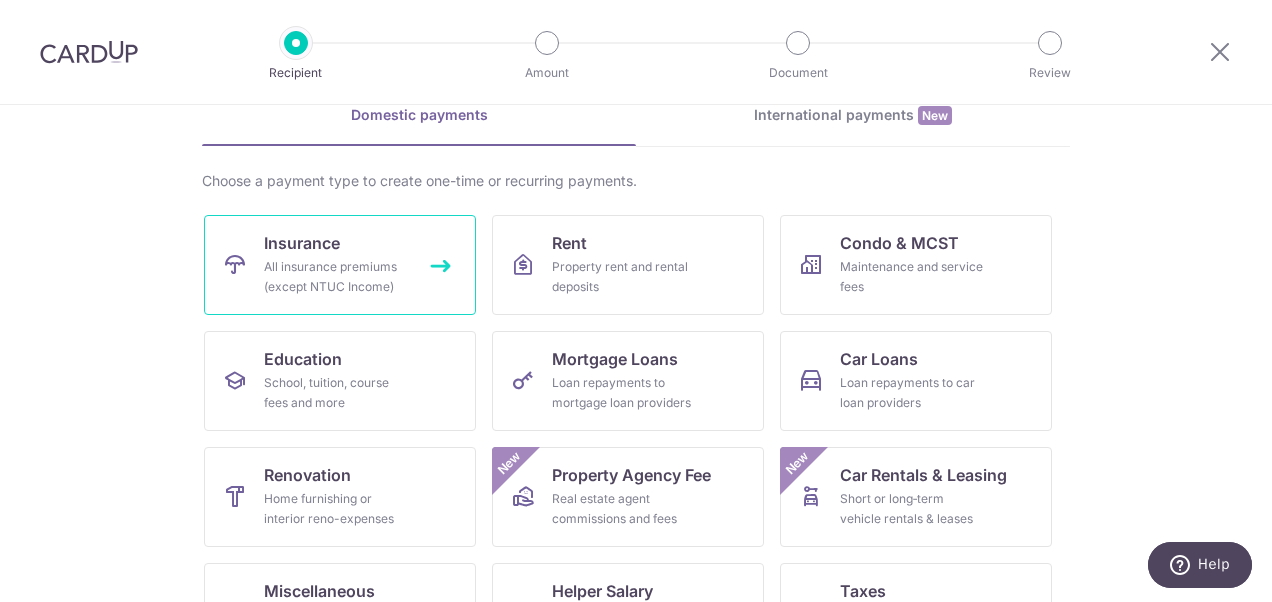 click on "All insurance premiums (except NTUC Income)" at bounding box center [336, 277] 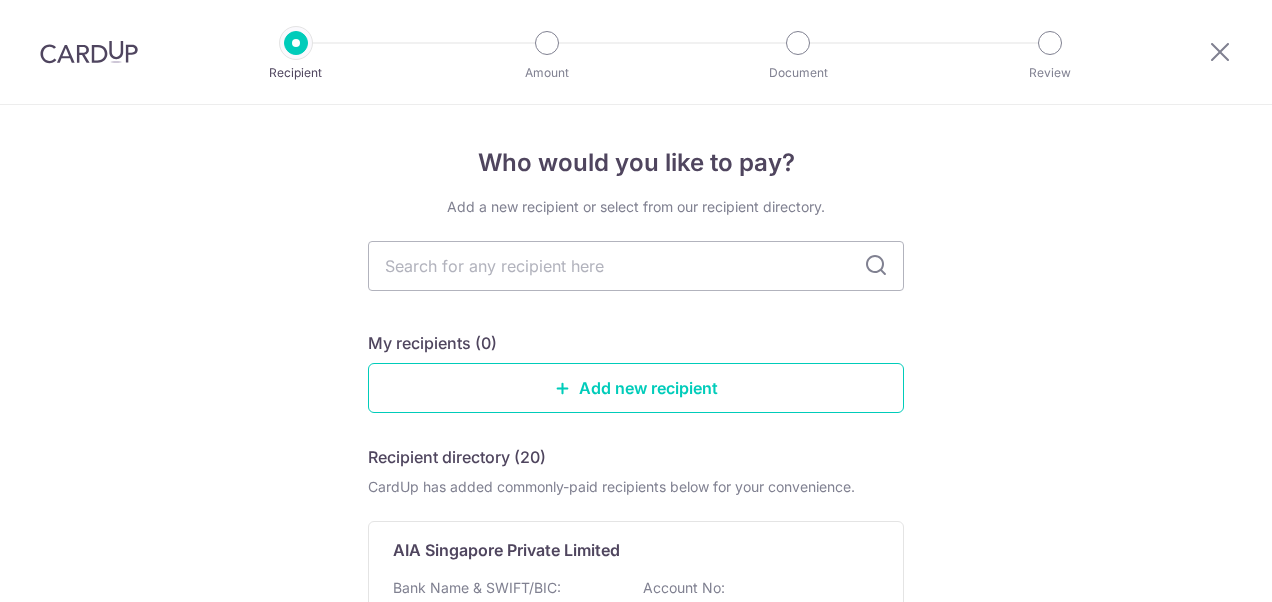scroll, scrollTop: 0, scrollLeft: 0, axis: both 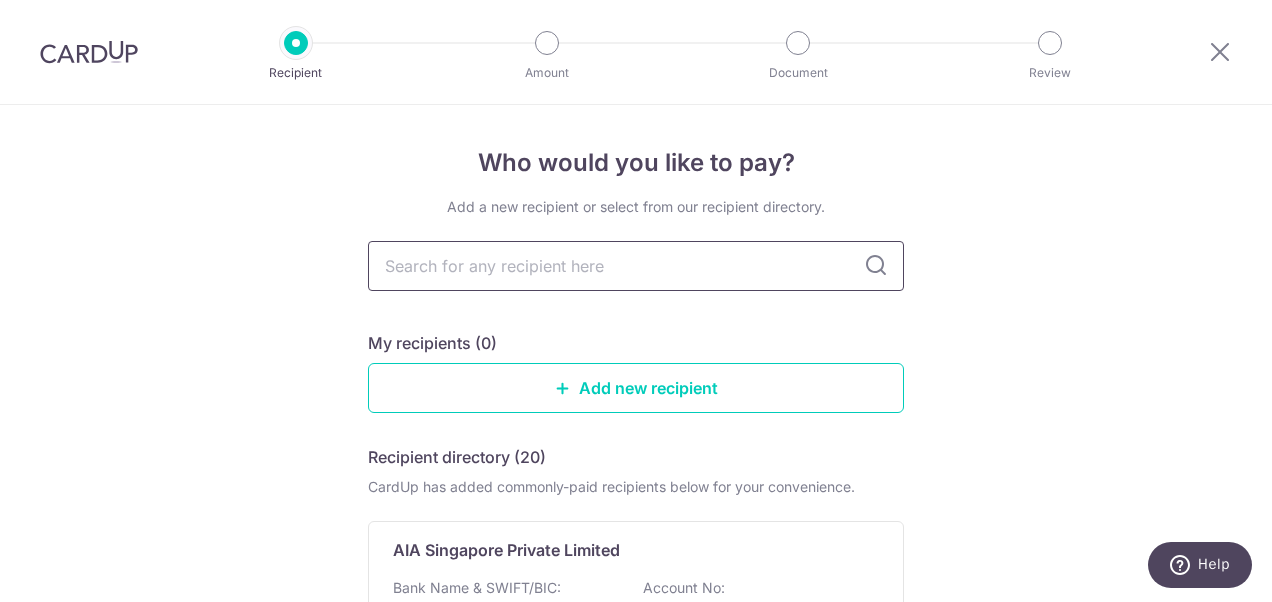 click at bounding box center [636, 266] 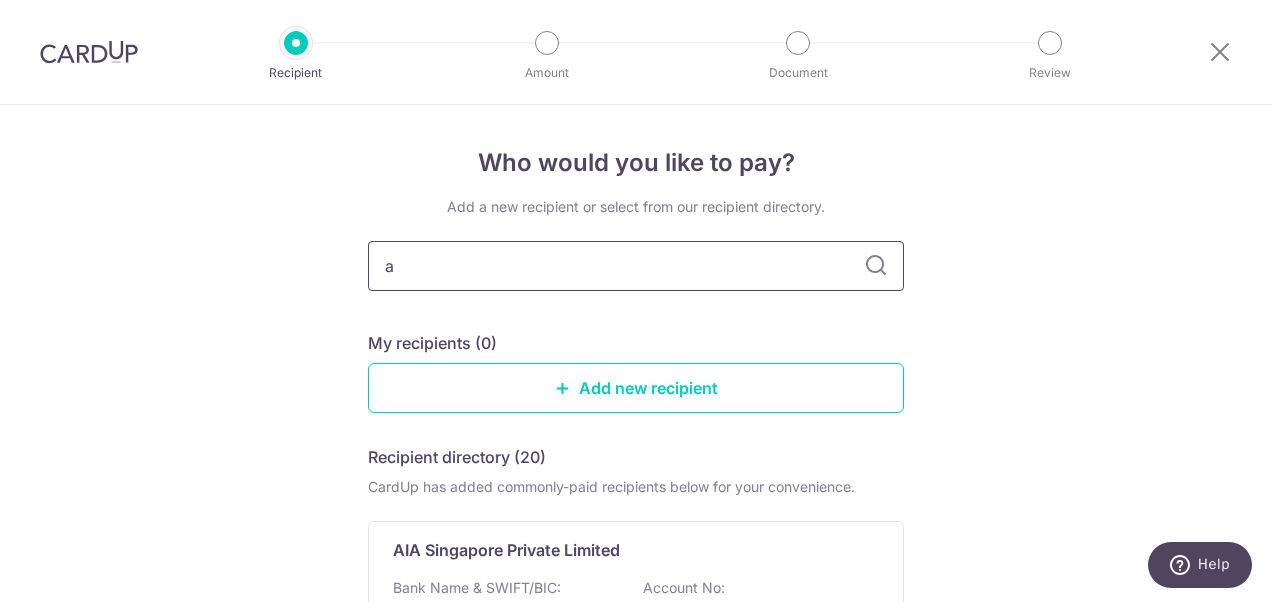type on "ai" 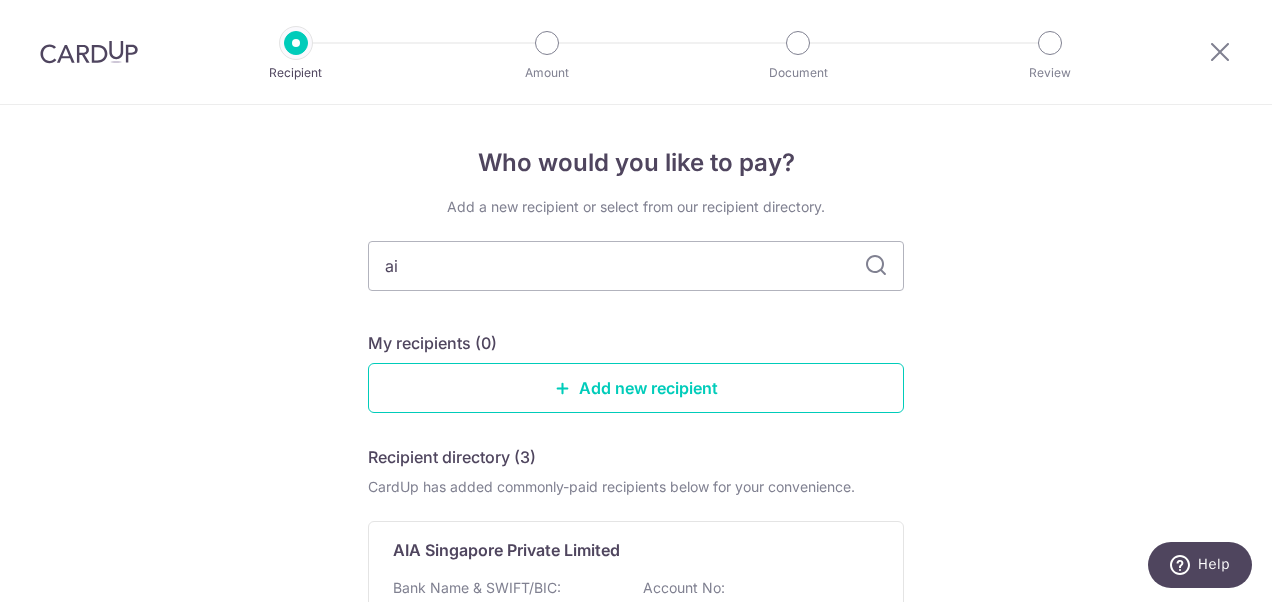 type on "aia" 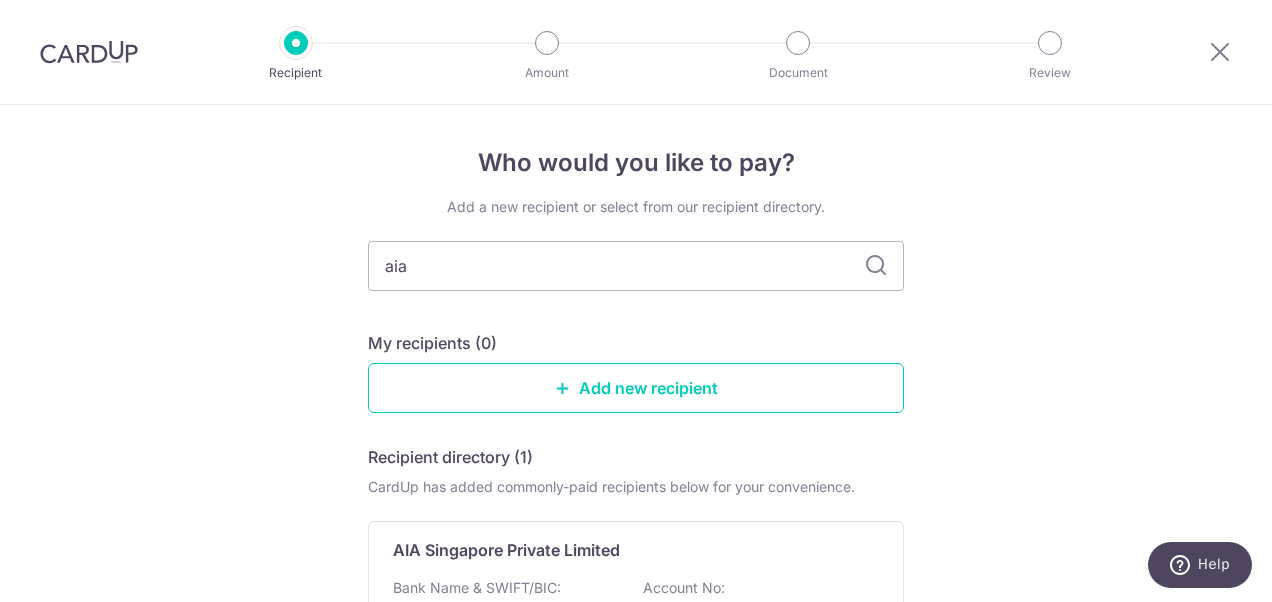 click at bounding box center (876, 266) 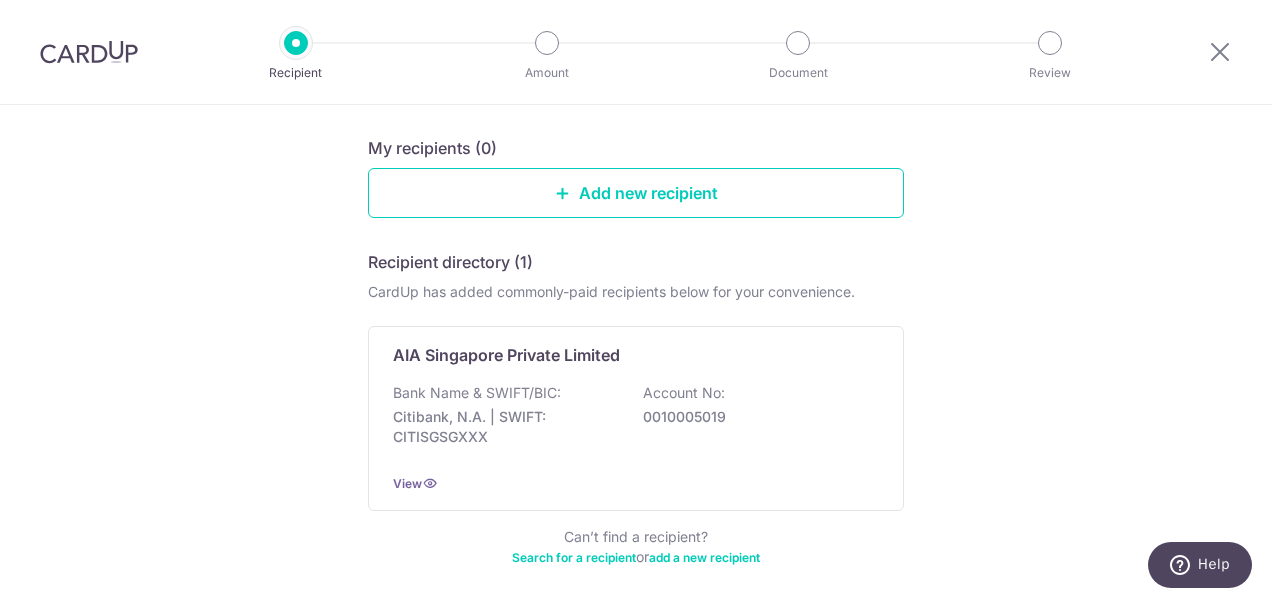 scroll, scrollTop: 200, scrollLeft: 0, axis: vertical 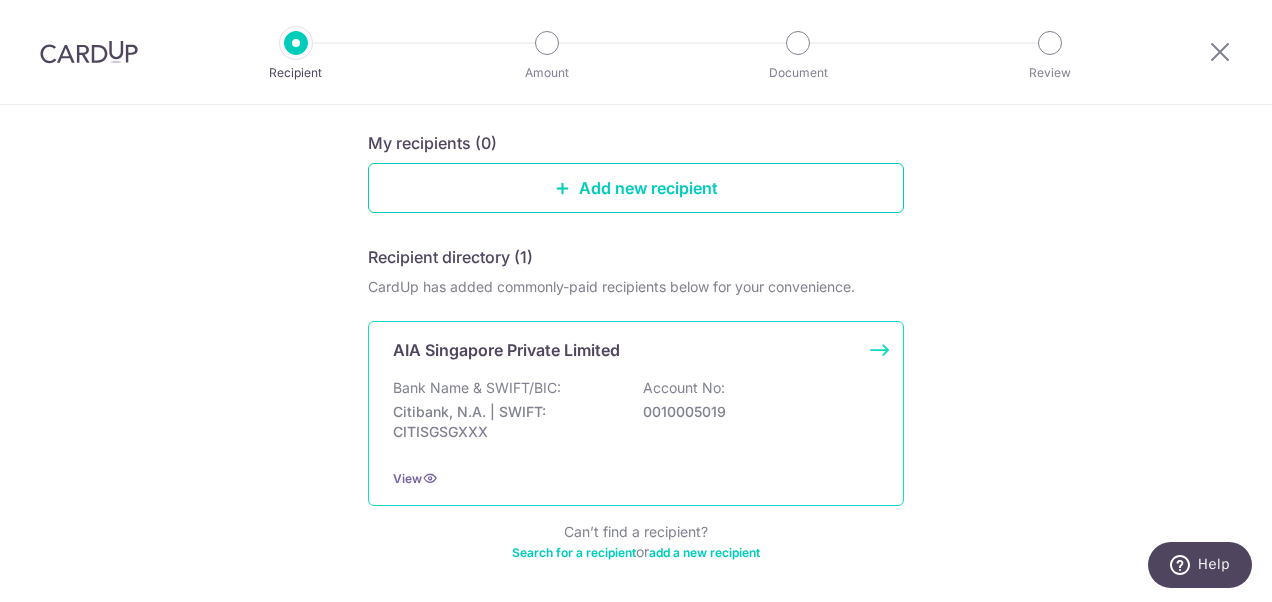 click on "AIA Singapore Private Limited" at bounding box center [506, 350] 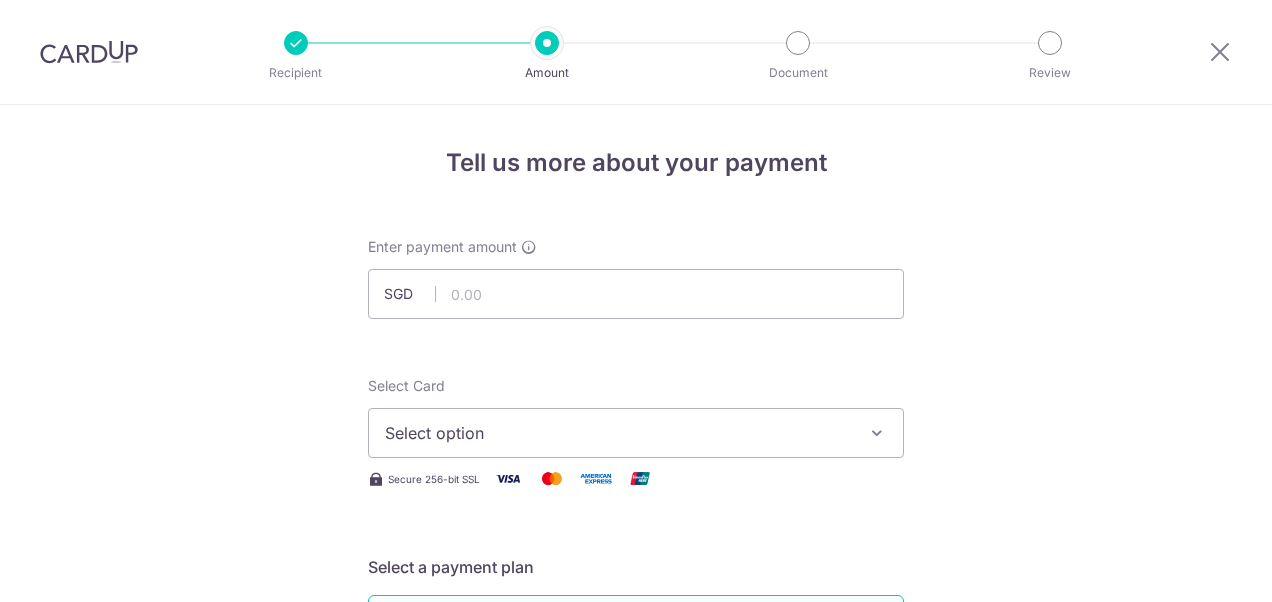 scroll, scrollTop: 0, scrollLeft: 0, axis: both 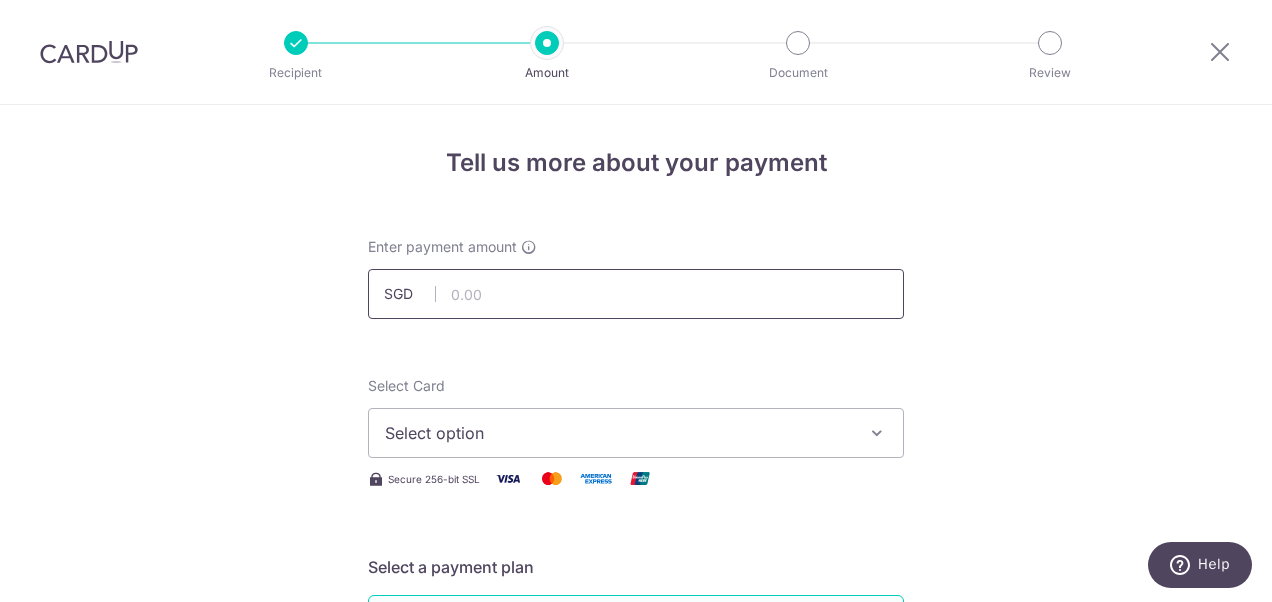 click at bounding box center (636, 294) 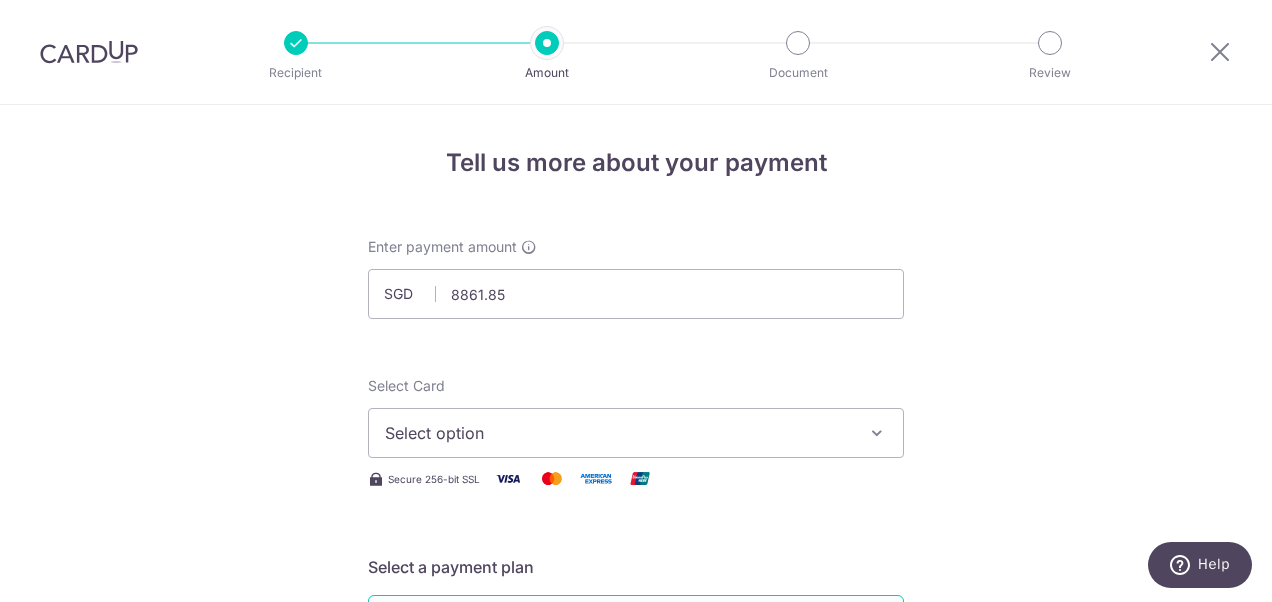type on "8,861.85" 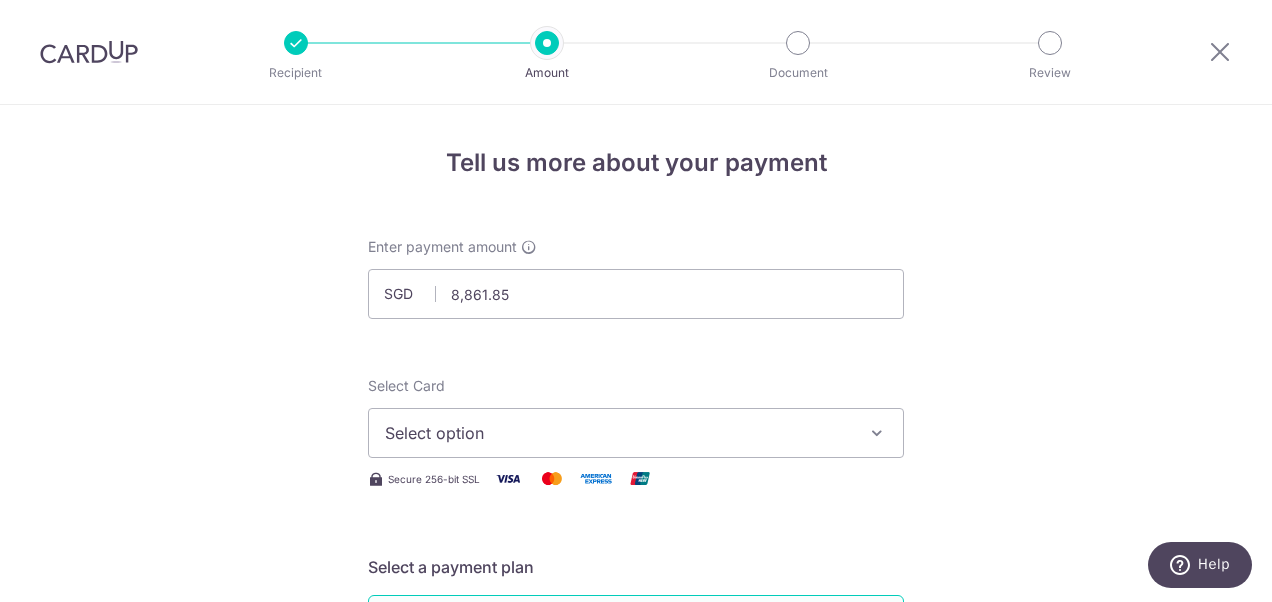 click on "Select option" at bounding box center [618, 433] 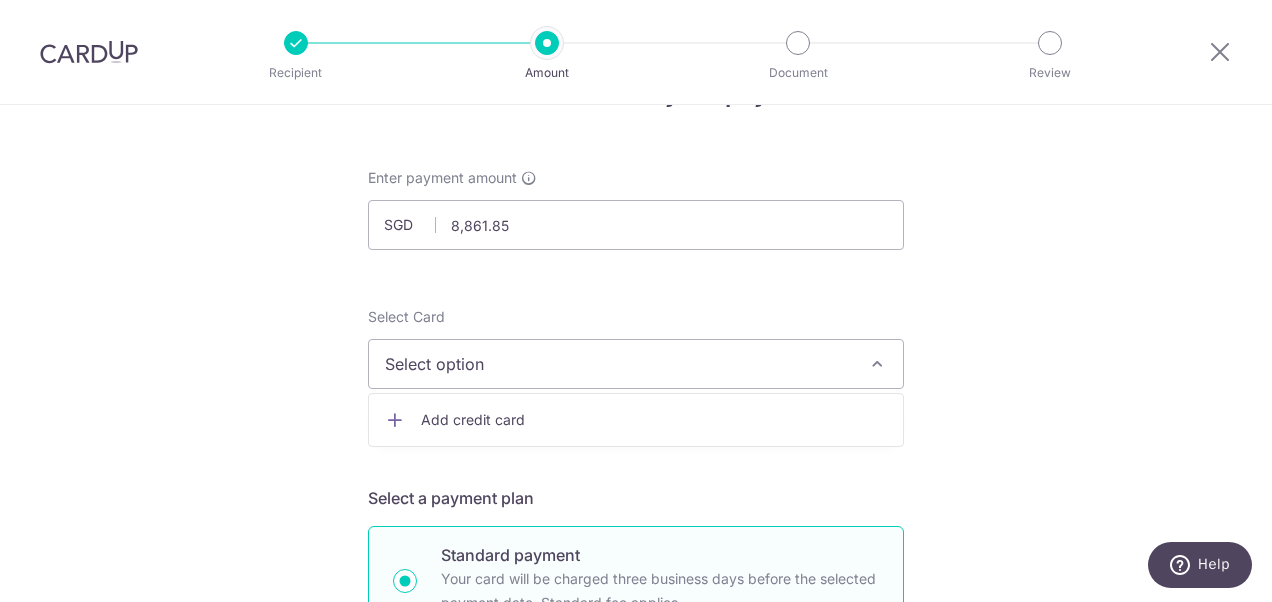 scroll, scrollTop: 100, scrollLeft: 0, axis: vertical 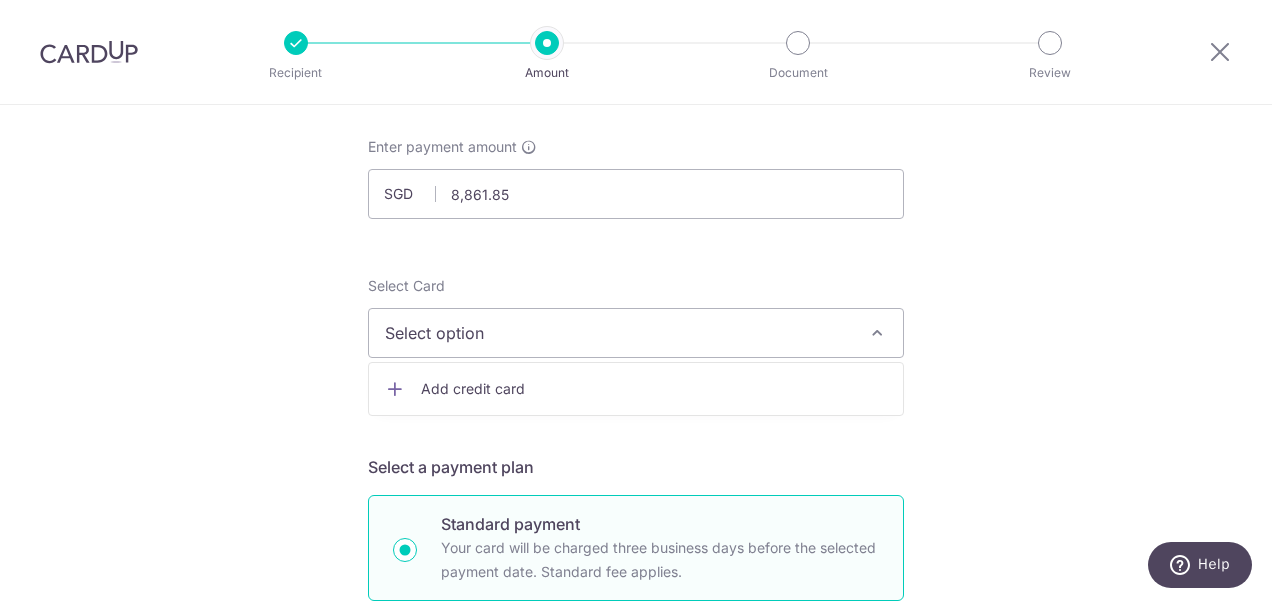 click on "Add credit card" at bounding box center (654, 389) 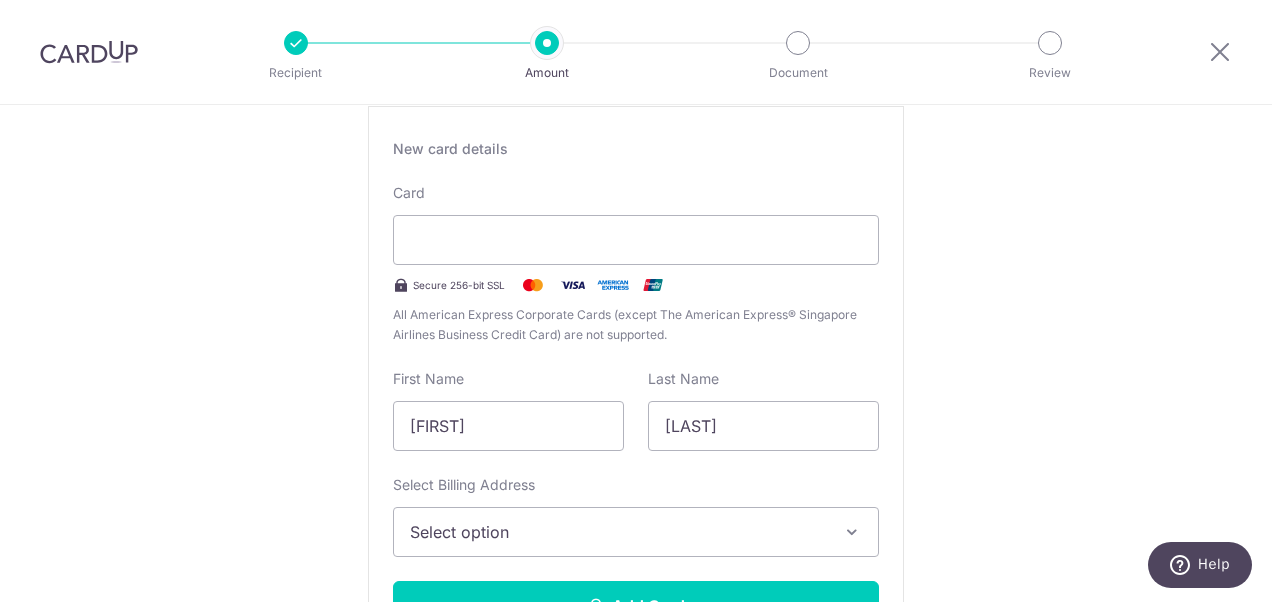 scroll, scrollTop: 500, scrollLeft: 0, axis: vertical 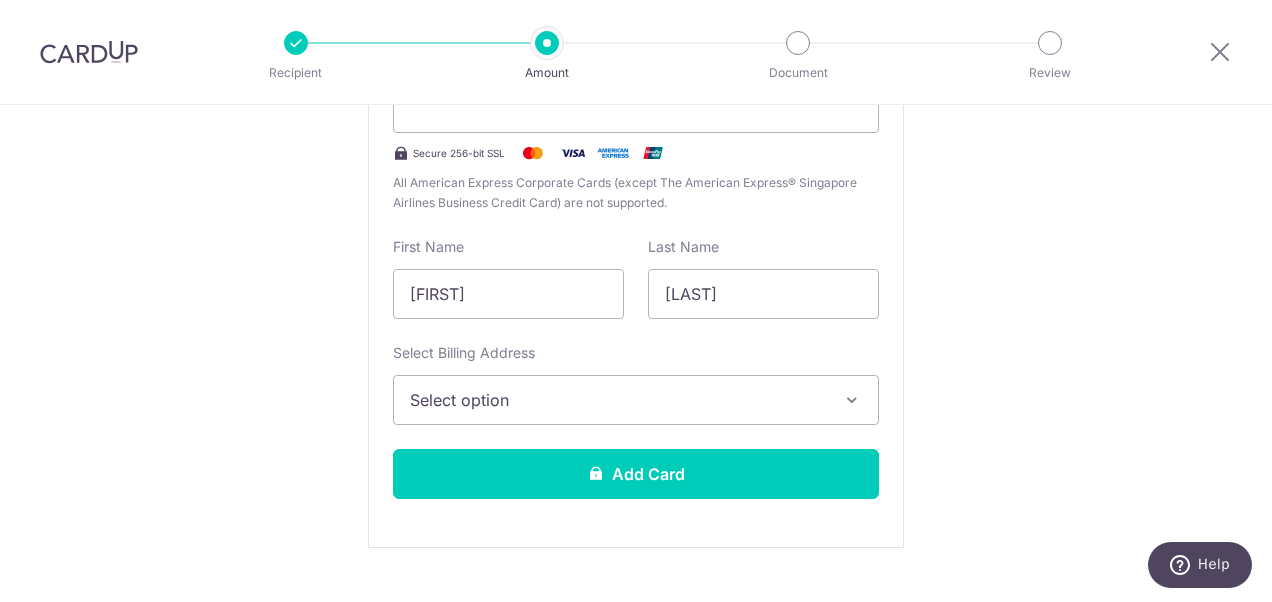 click on "Select option" at bounding box center (636, 400) 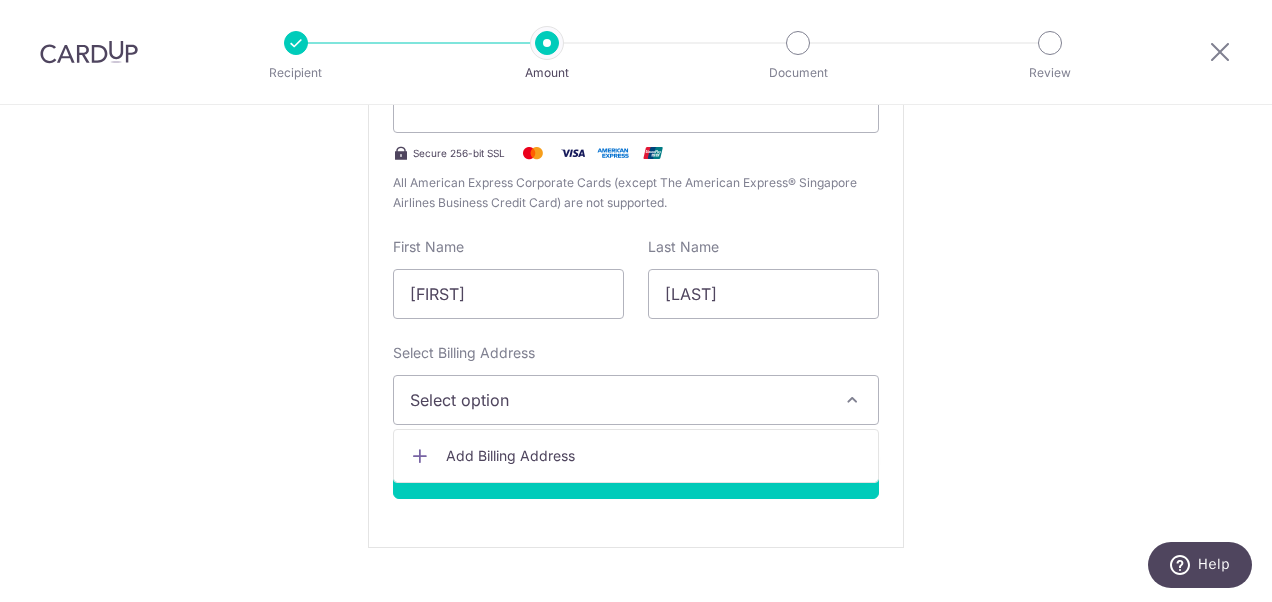 scroll, scrollTop: 600, scrollLeft: 0, axis: vertical 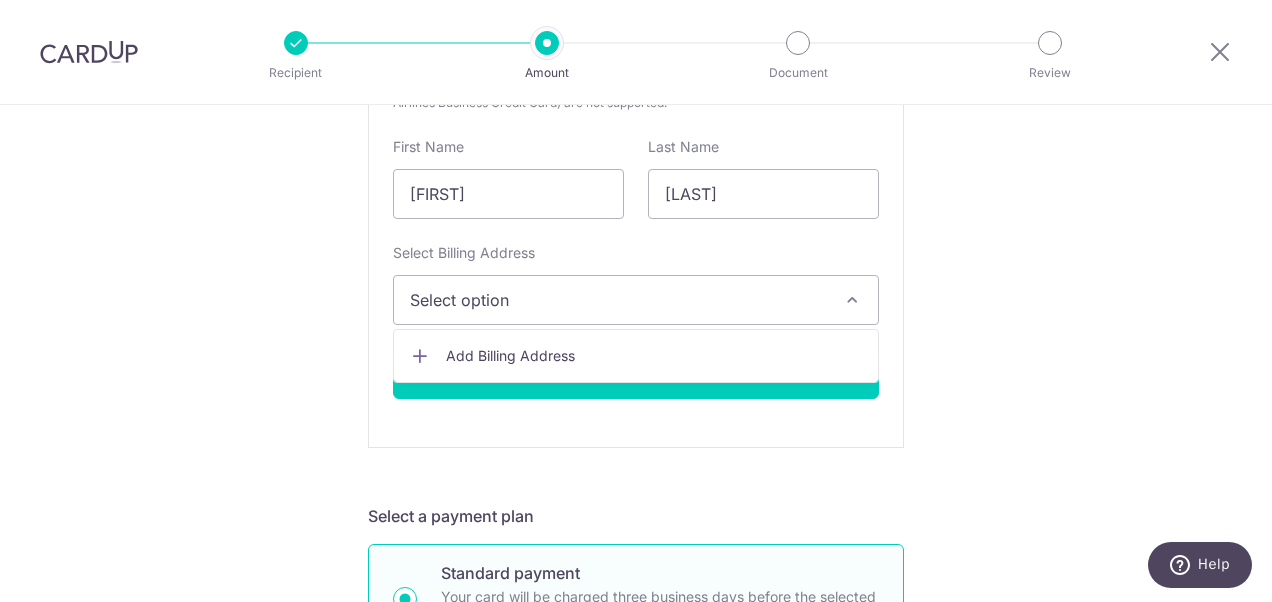 click on "New card details
Card
Secure 256-bit SSL
All American Express Corporate Cards (except The American Express® Singapore Airlines Business Credit Card) are not supported.
First Name
Ee Hui
Last Name
Hoe
Select Billing Address
Select option
Add Billing Address
Add Card" at bounding box center [636, 161] 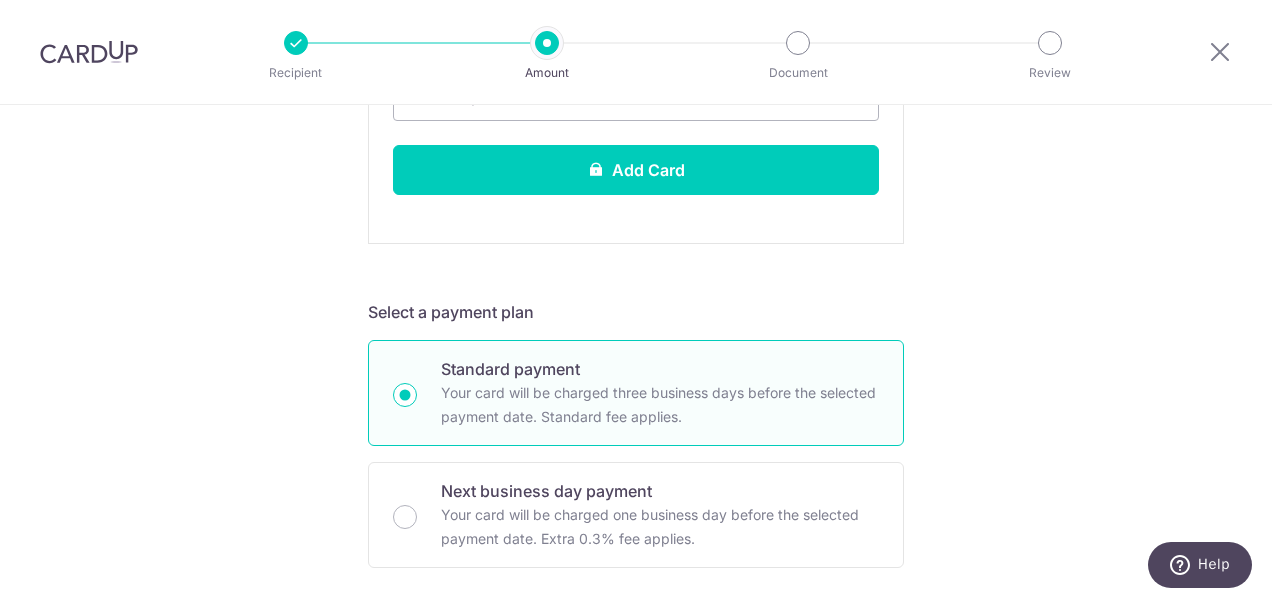 scroll, scrollTop: 800, scrollLeft: 0, axis: vertical 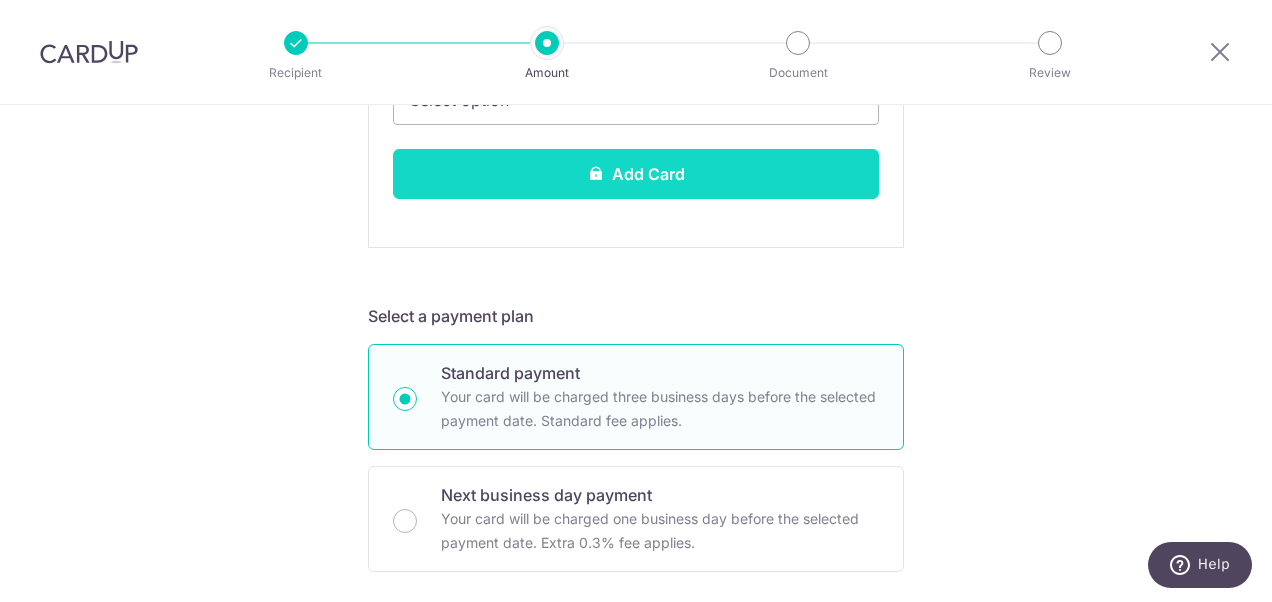 click on "Add Card" at bounding box center (636, 174) 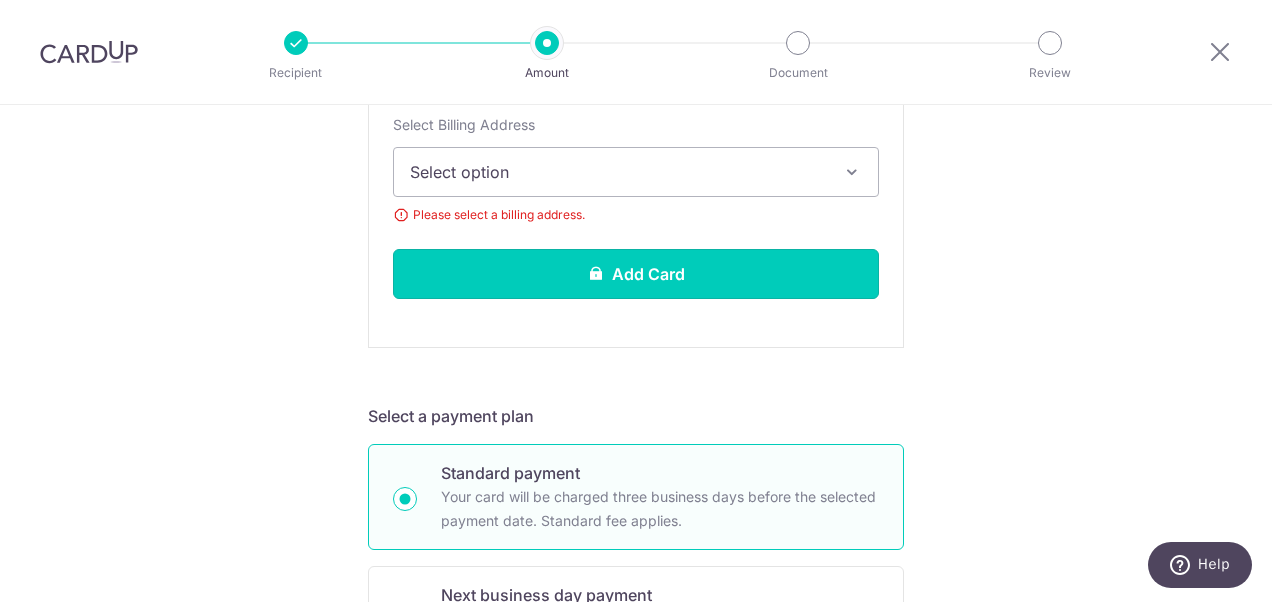 scroll, scrollTop: 700, scrollLeft: 0, axis: vertical 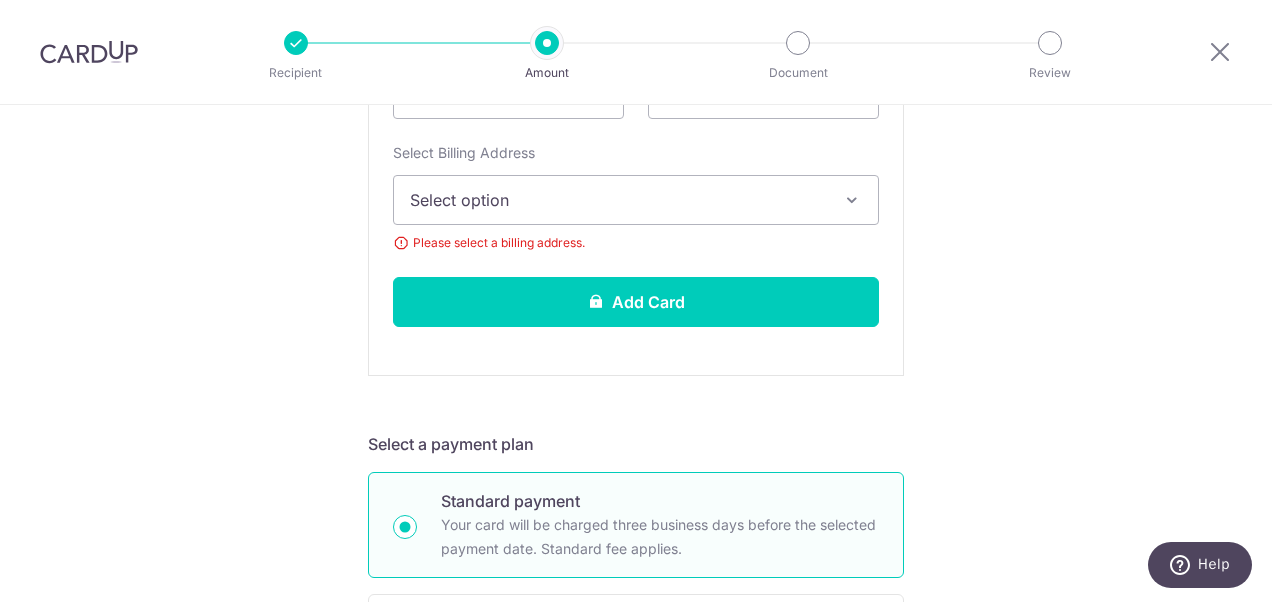 click on "Select option" at bounding box center [618, 200] 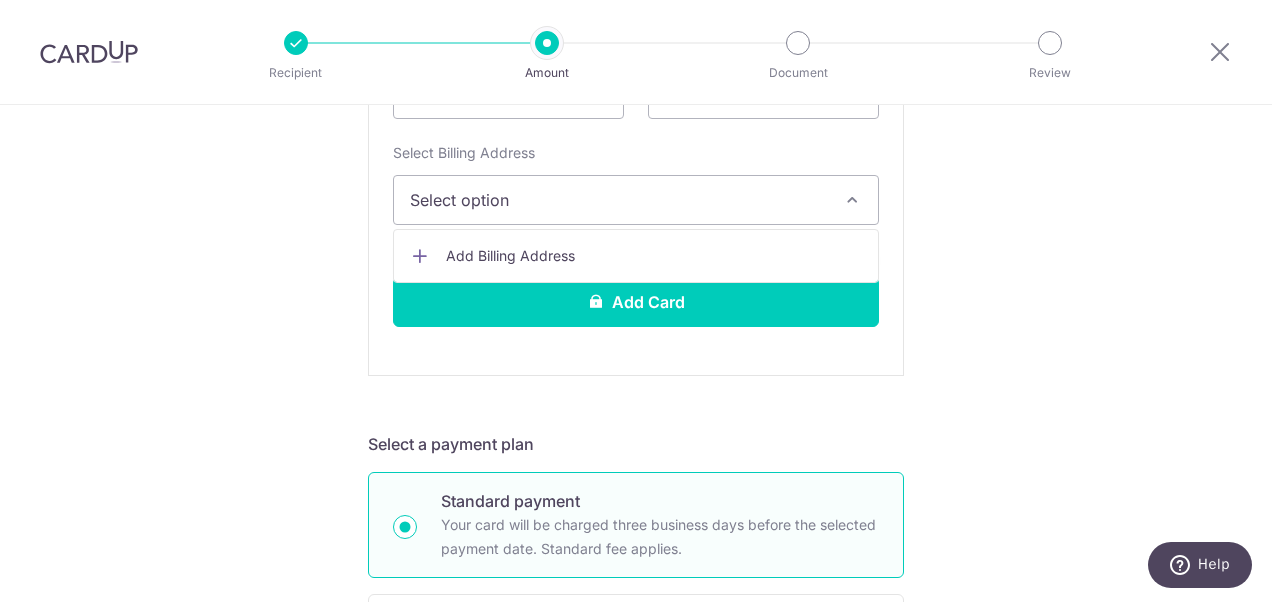 click on "Add Billing Address" at bounding box center (654, 256) 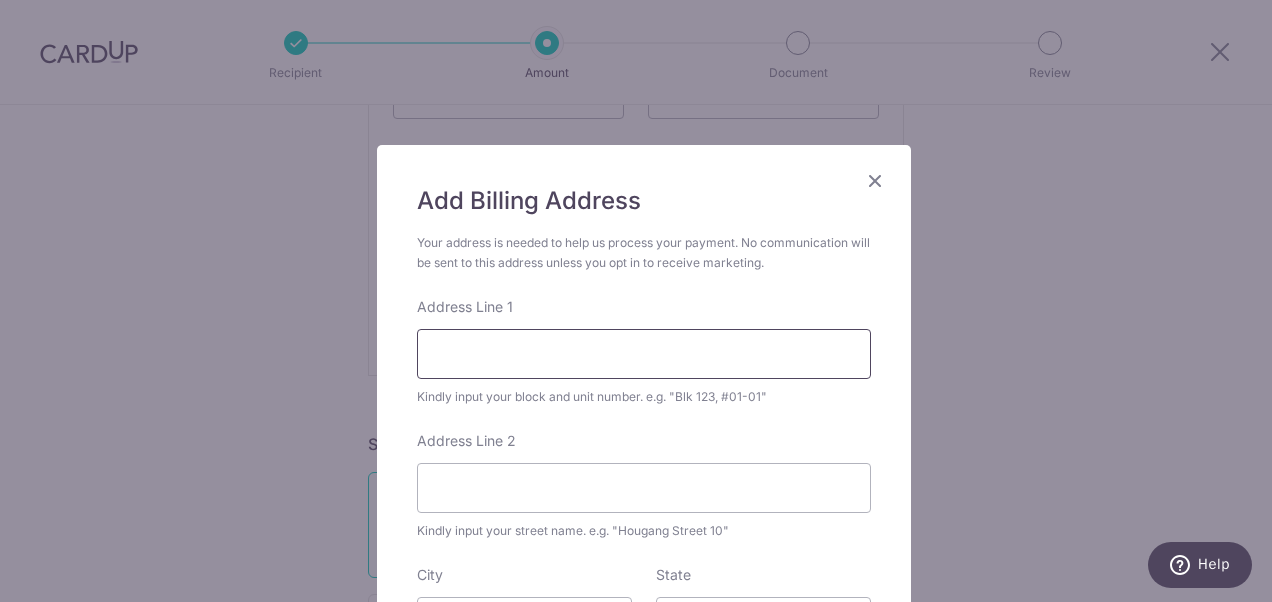 click on "Address Line 1" at bounding box center [644, 354] 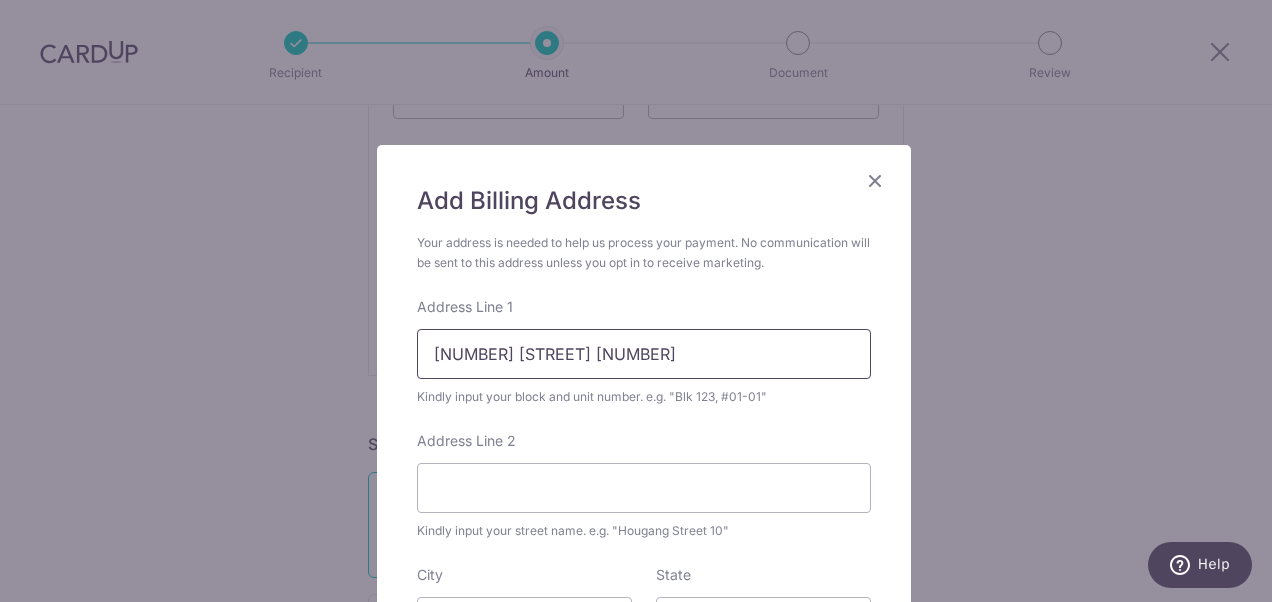 click on "6 Kovan Rise 303-13" at bounding box center (644, 354) 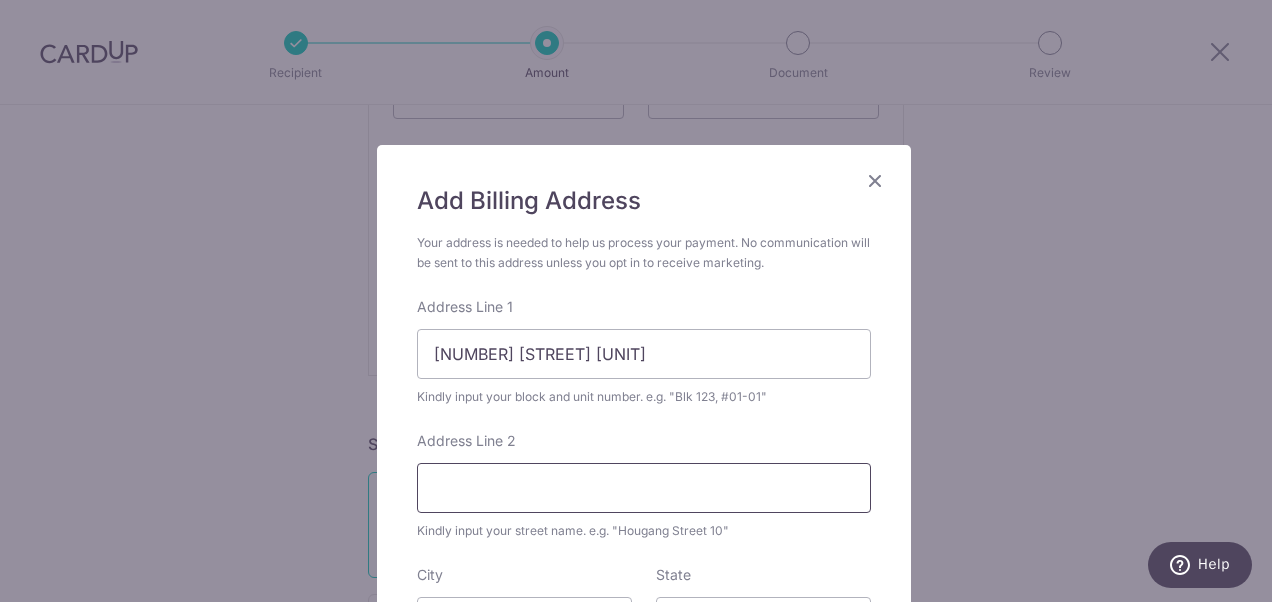 click on "Address Line 2" at bounding box center [644, 488] 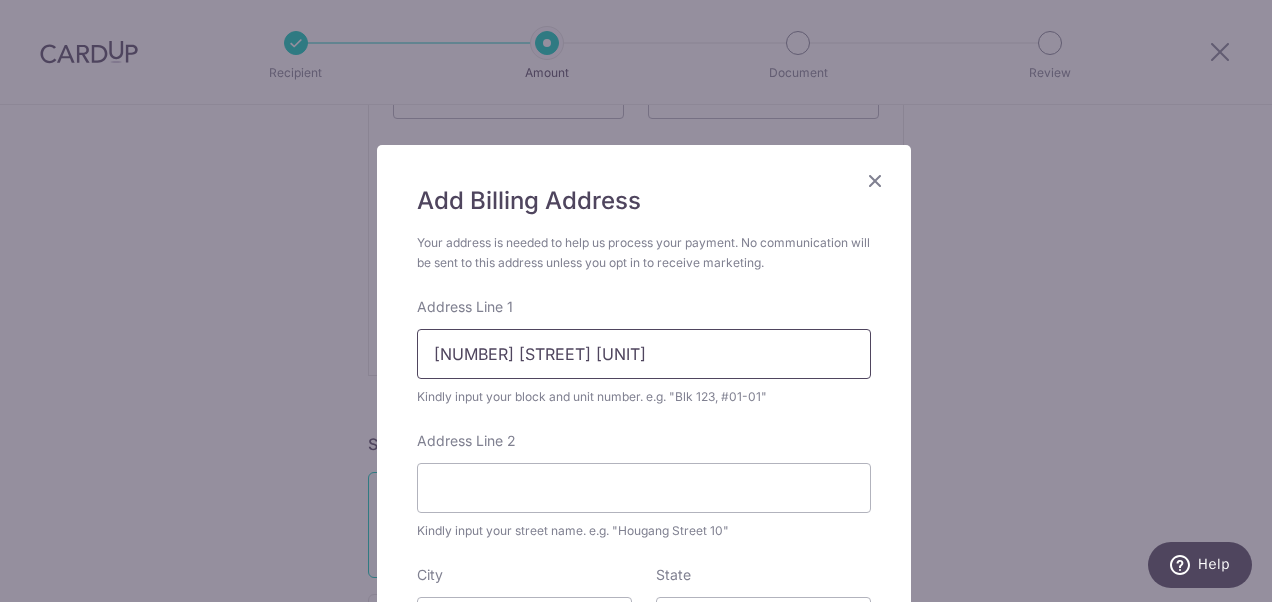 click on "6 Kovan #03-13" at bounding box center (644, 354) 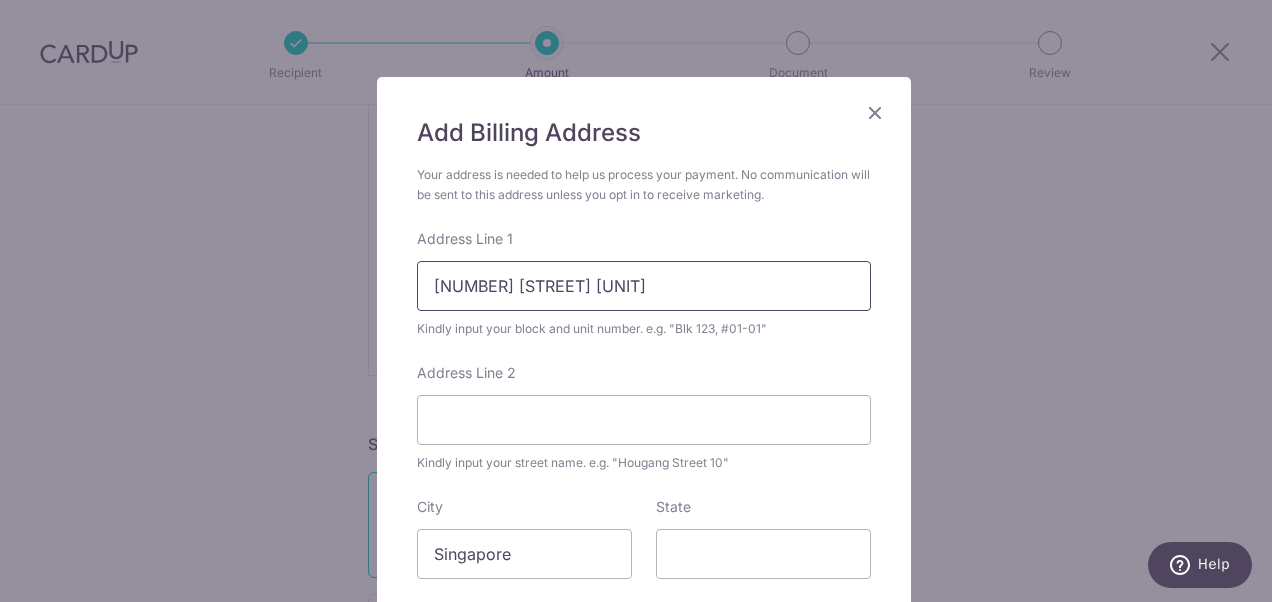 scroll, scrollTop: 100, scrollLeft: 0, axis: vertical 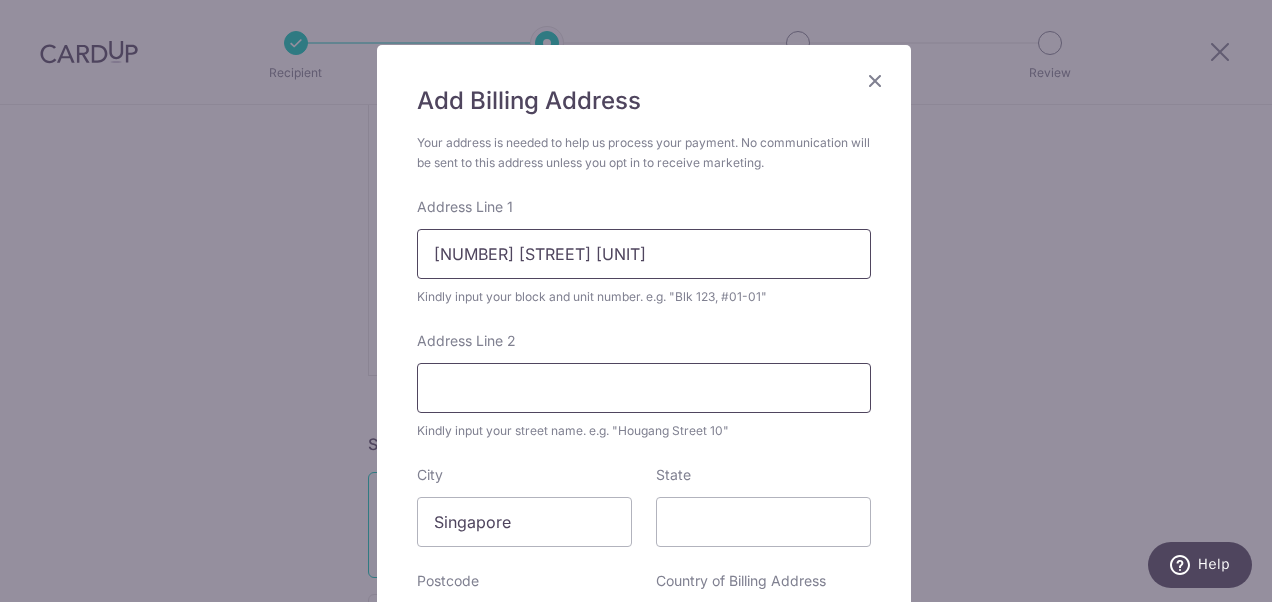 type on "6 Kovan Rise #03-13" 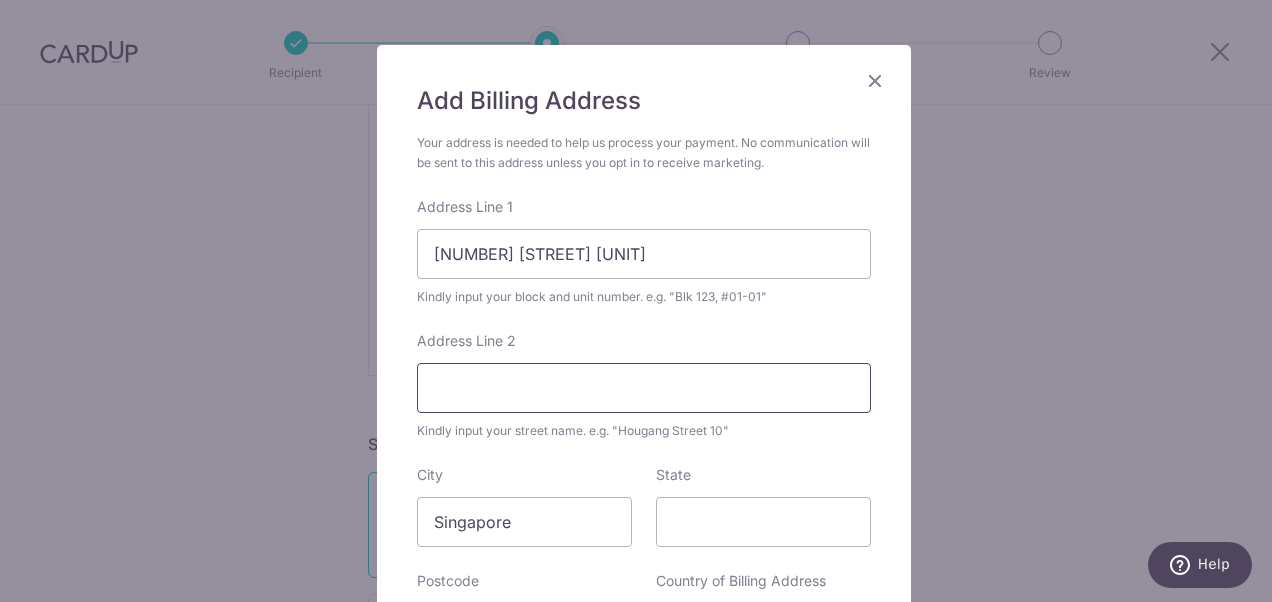 click on "Address Line 2" at bounding box center (644, 388) 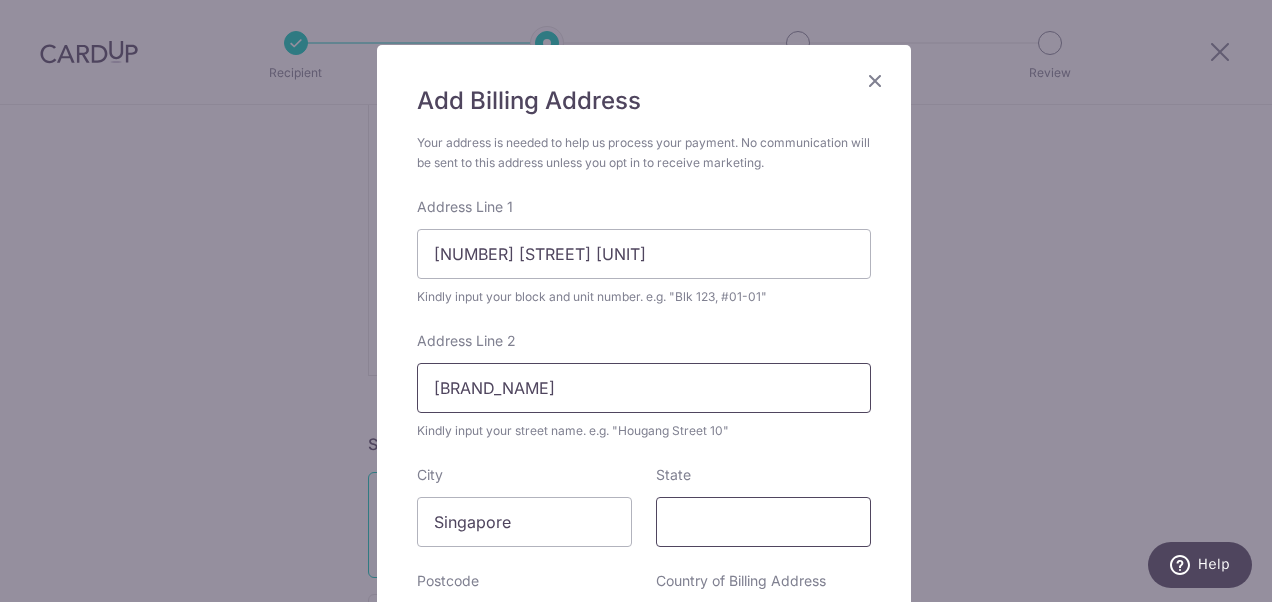 type on "Kovan Regency" 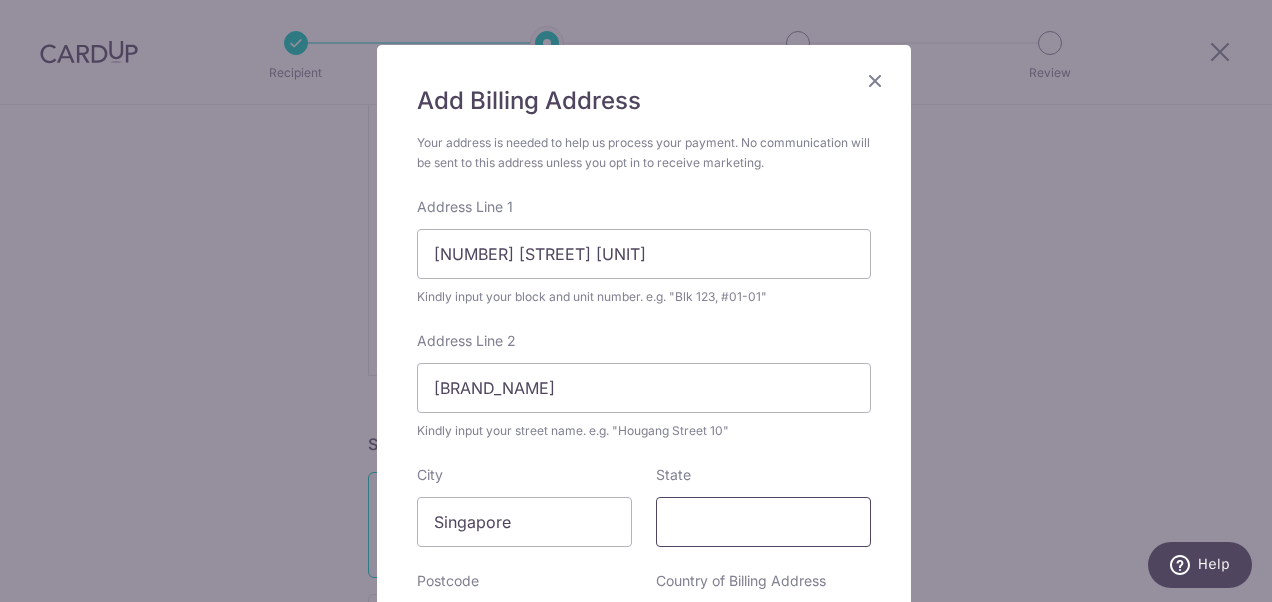 click on "State" at bounding box center [763, 522] 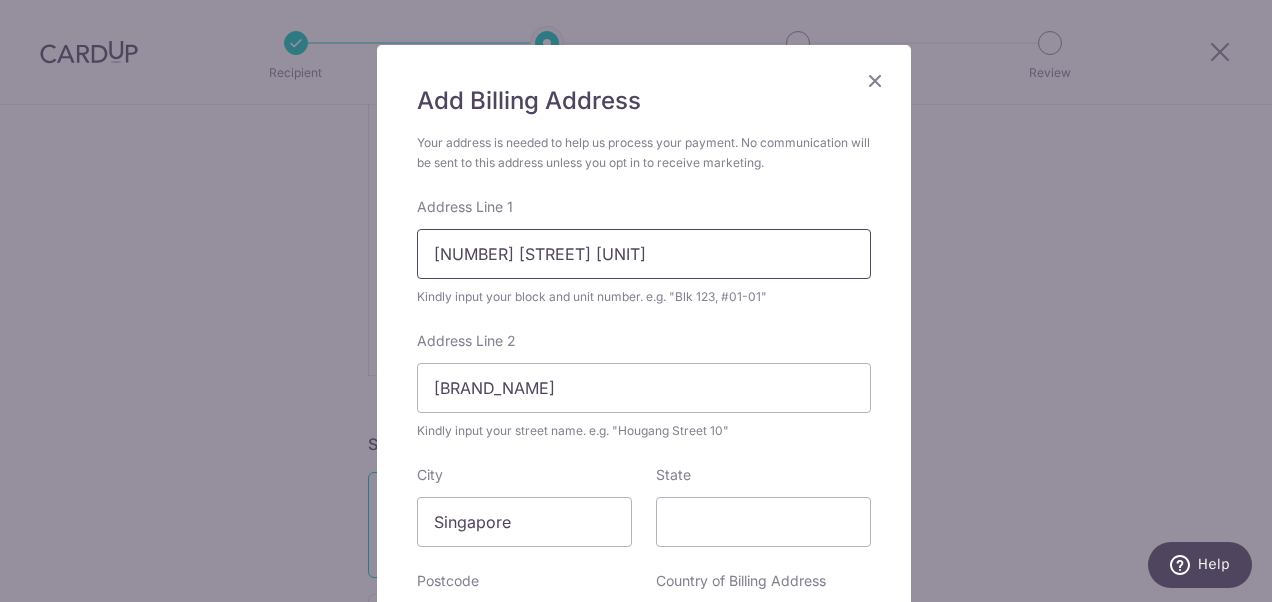 click on "6 Kovan Rise #03-13" at bounding box center [644, 254] 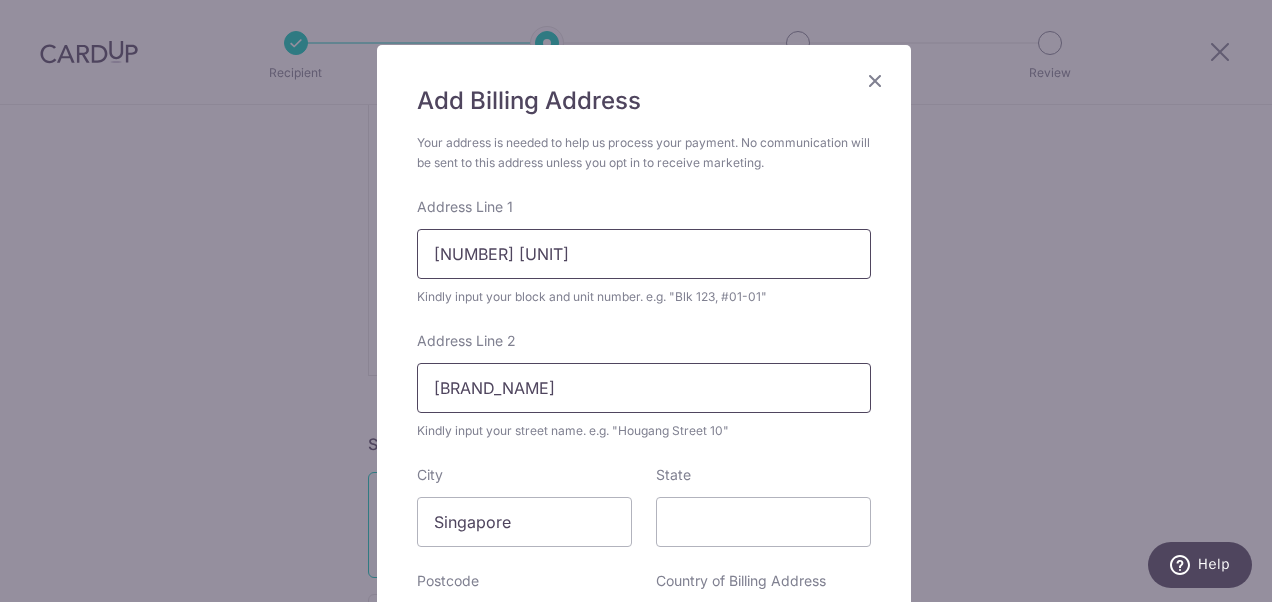 type on "6 #03-13" 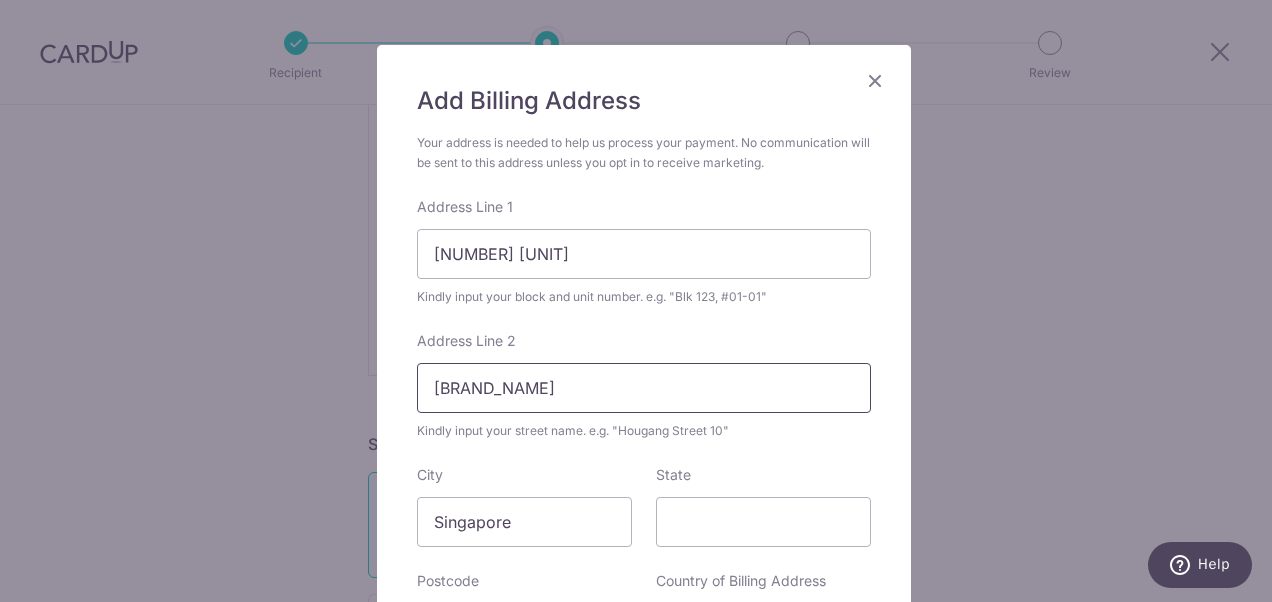 click on "Kovan Regency" at bounding box center (644, 388) 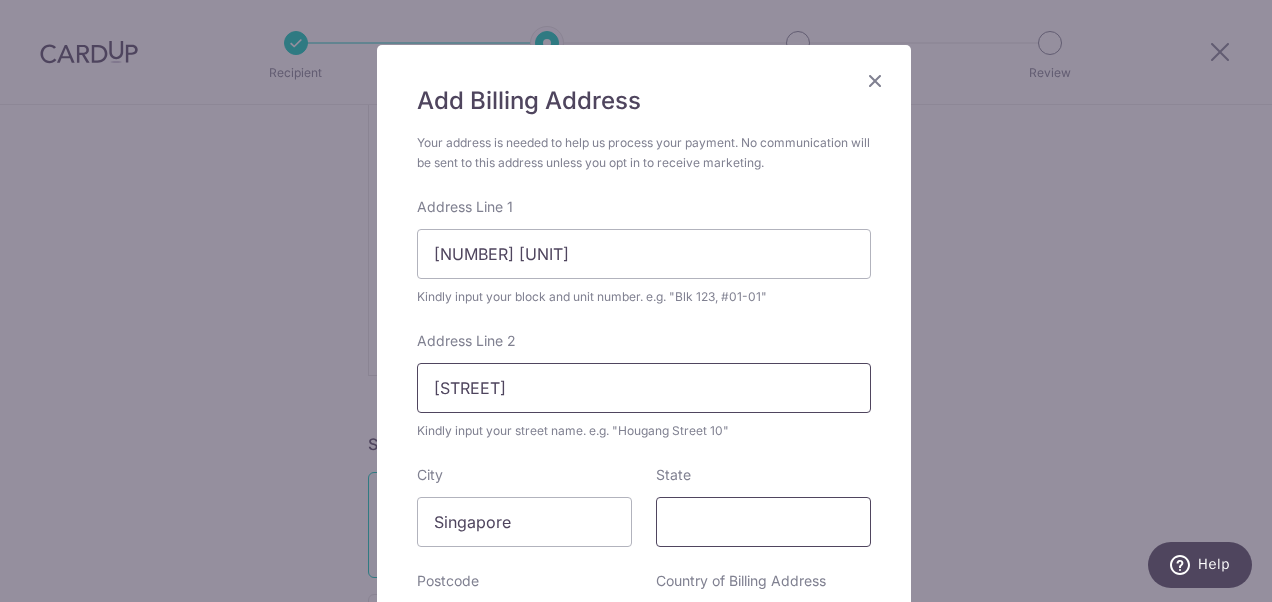type on "Kovan Rise" 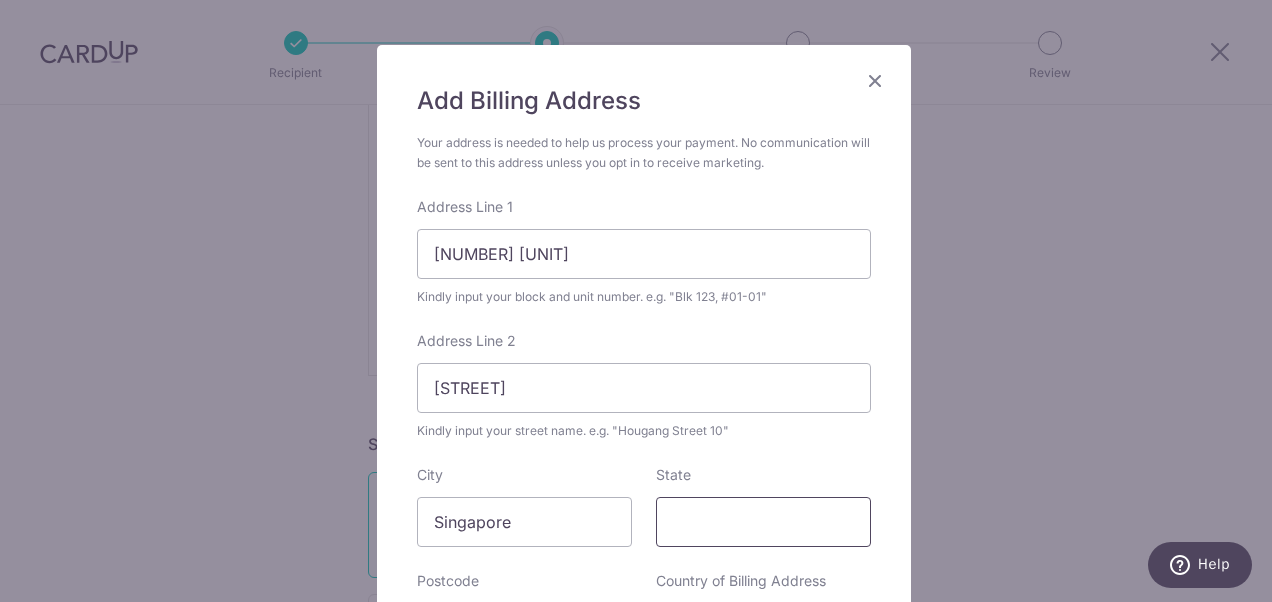 click on "State" at bounding box center [763, 522] 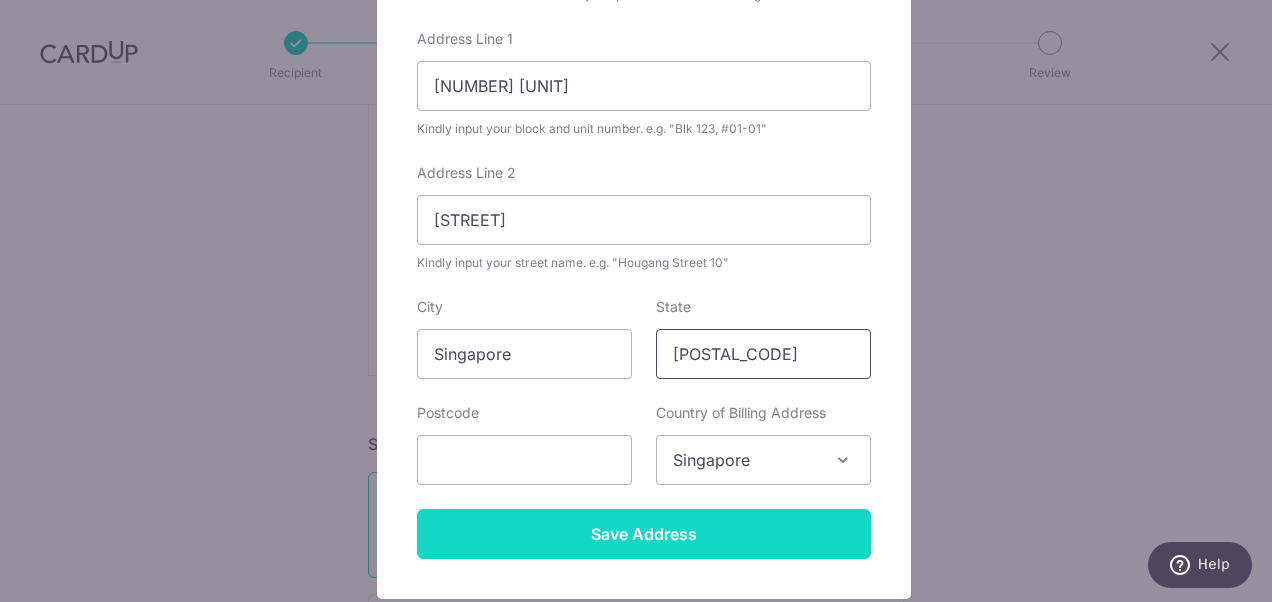 scroll, scrollTop: 300, scrollLeft: 0, axis: vertical 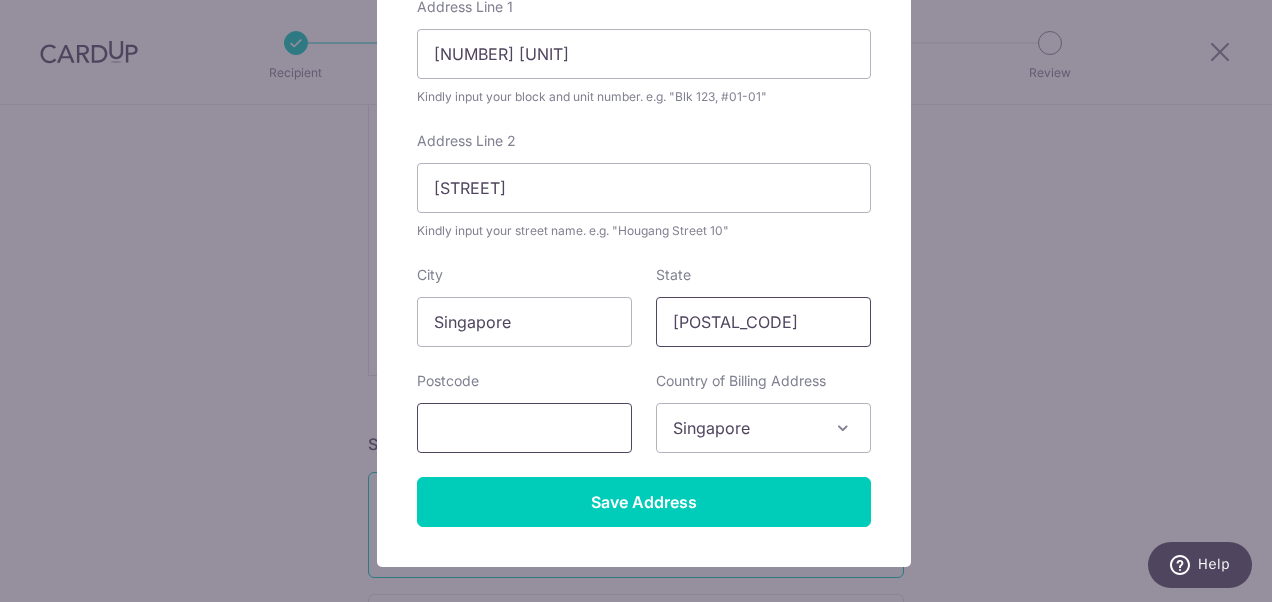 type on "544736" 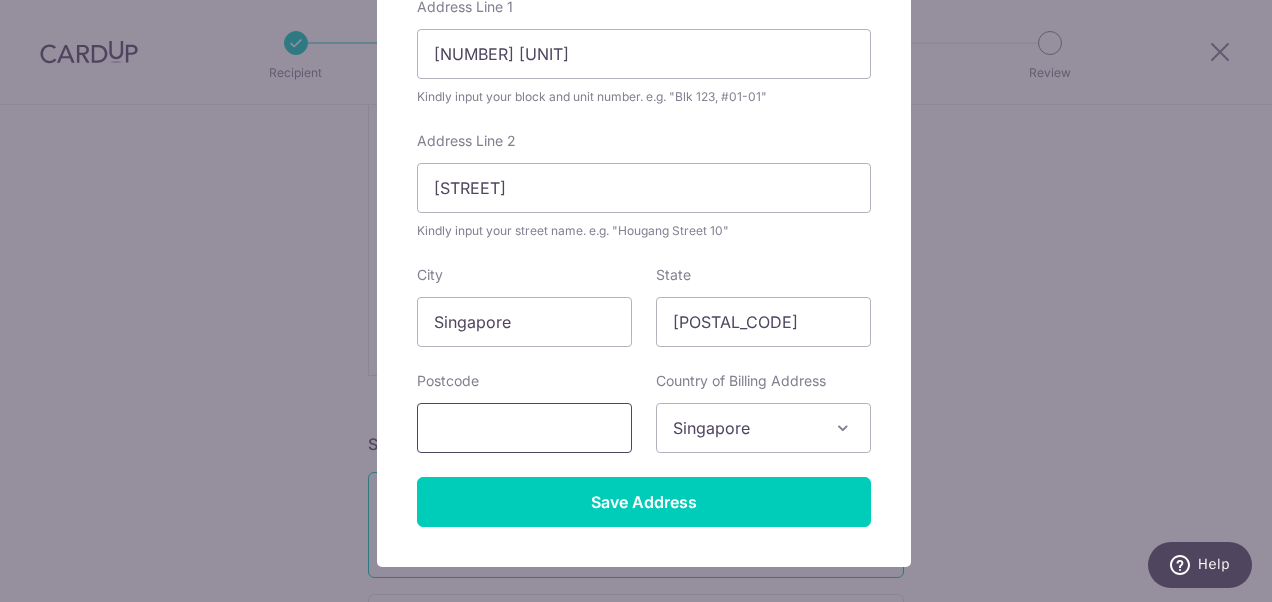 click at bounding box center (524, 428) 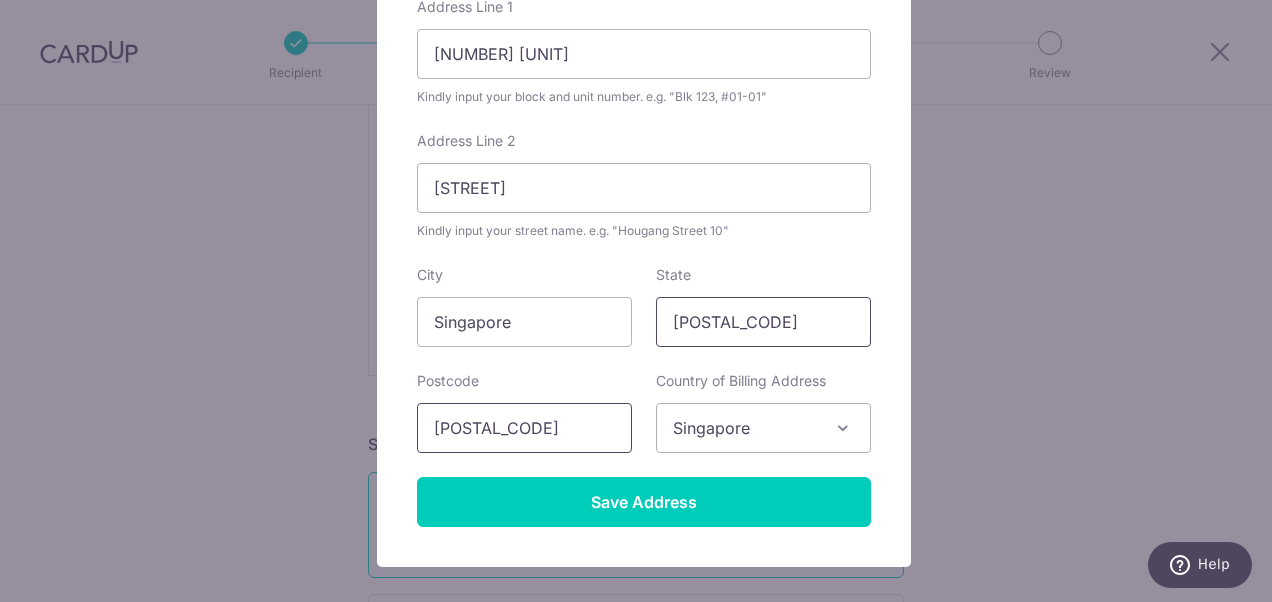 type on "544736" 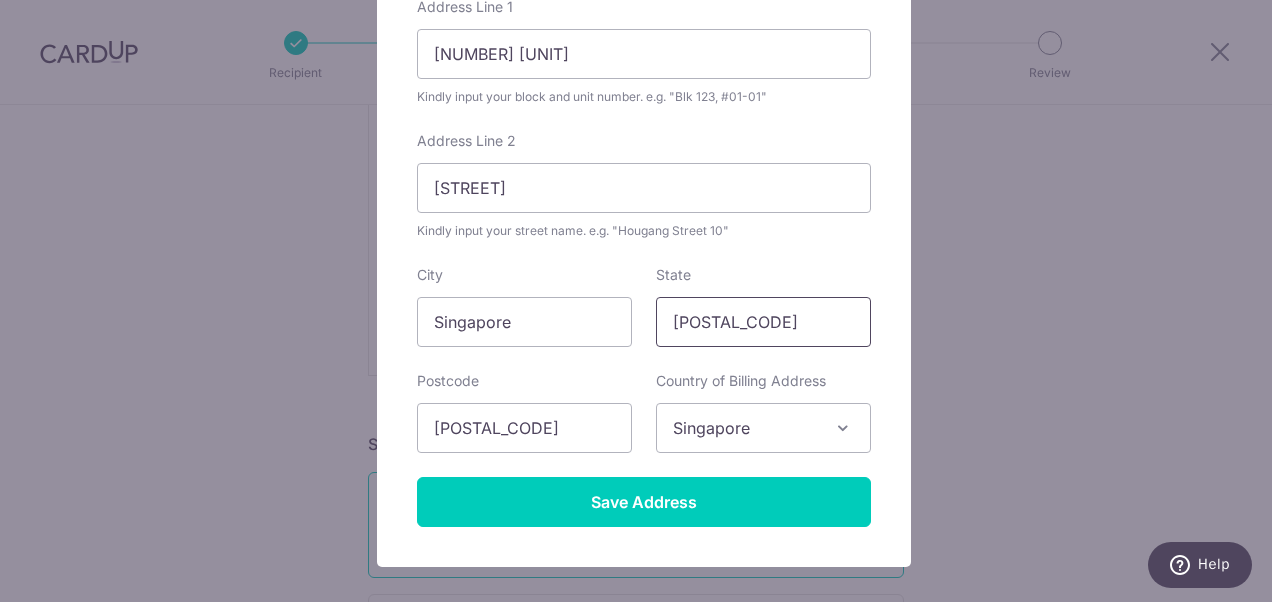 click on "544736" at bounding box center [763, 322] 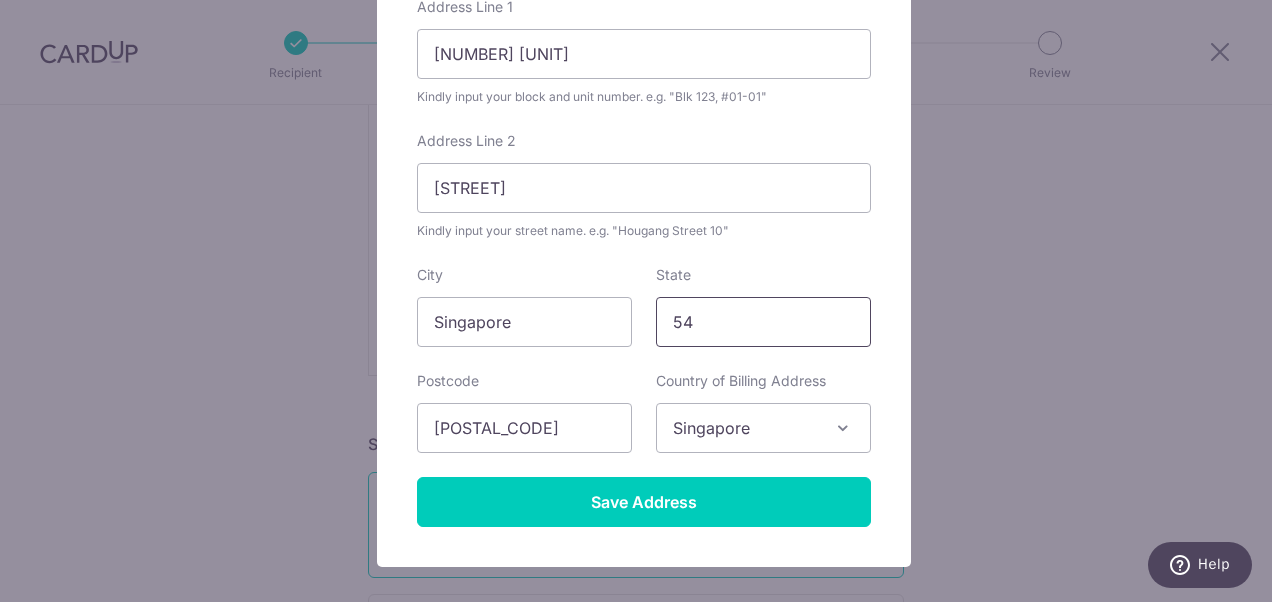 type on "5" 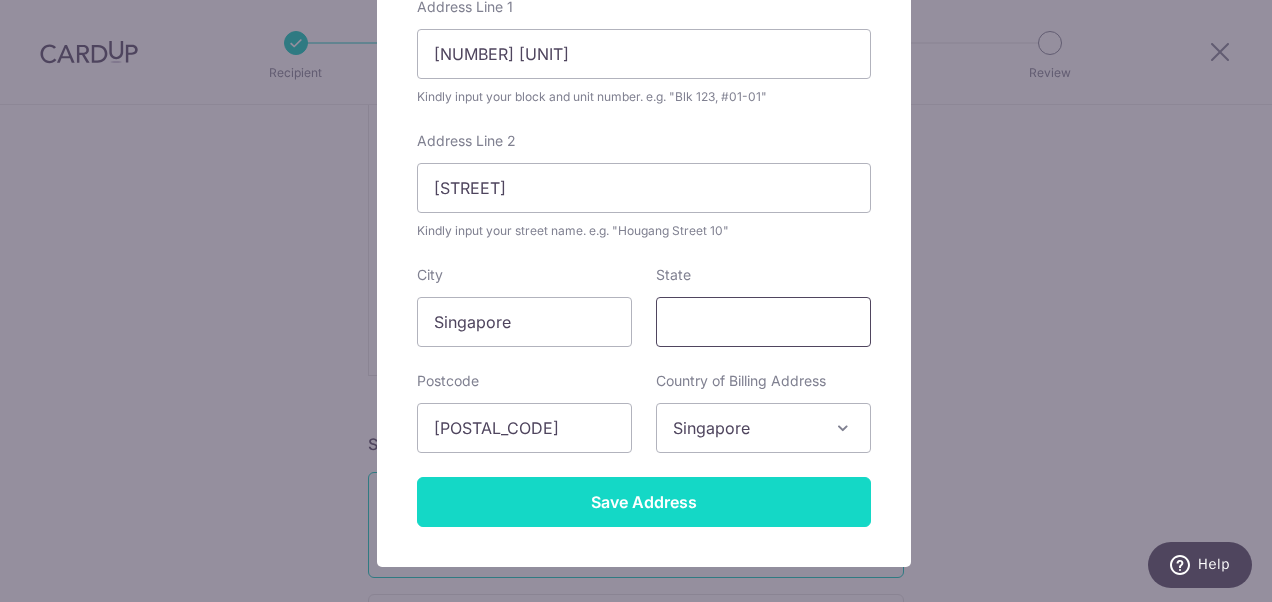 type 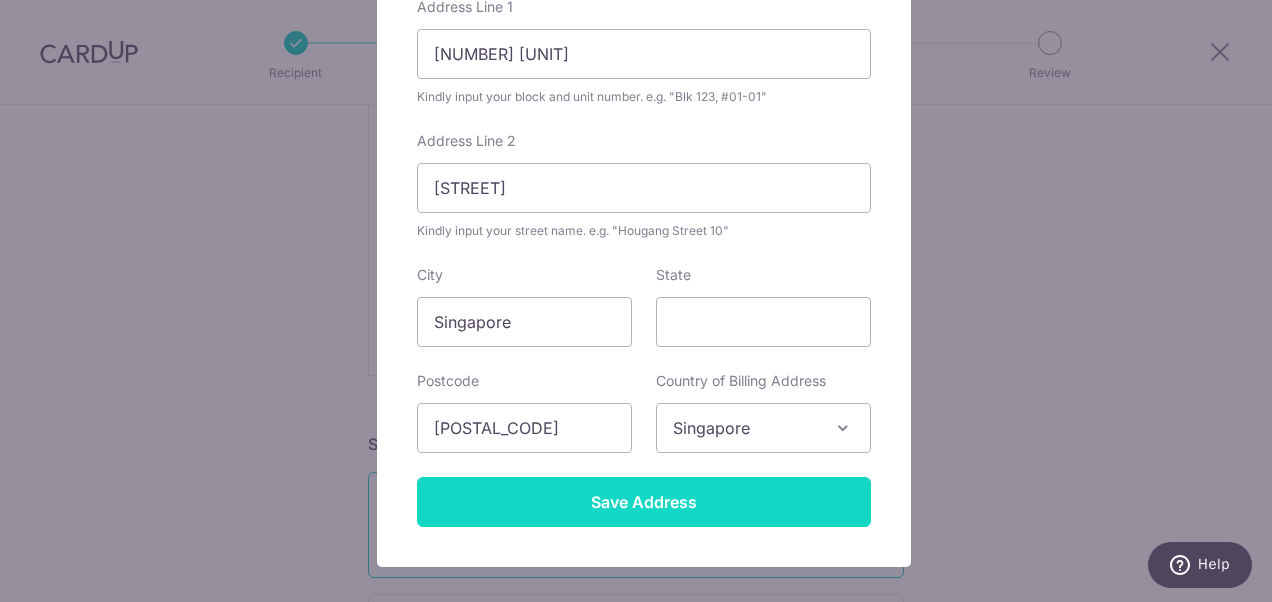 click on "Save Address" at bounding box center (644, 502) 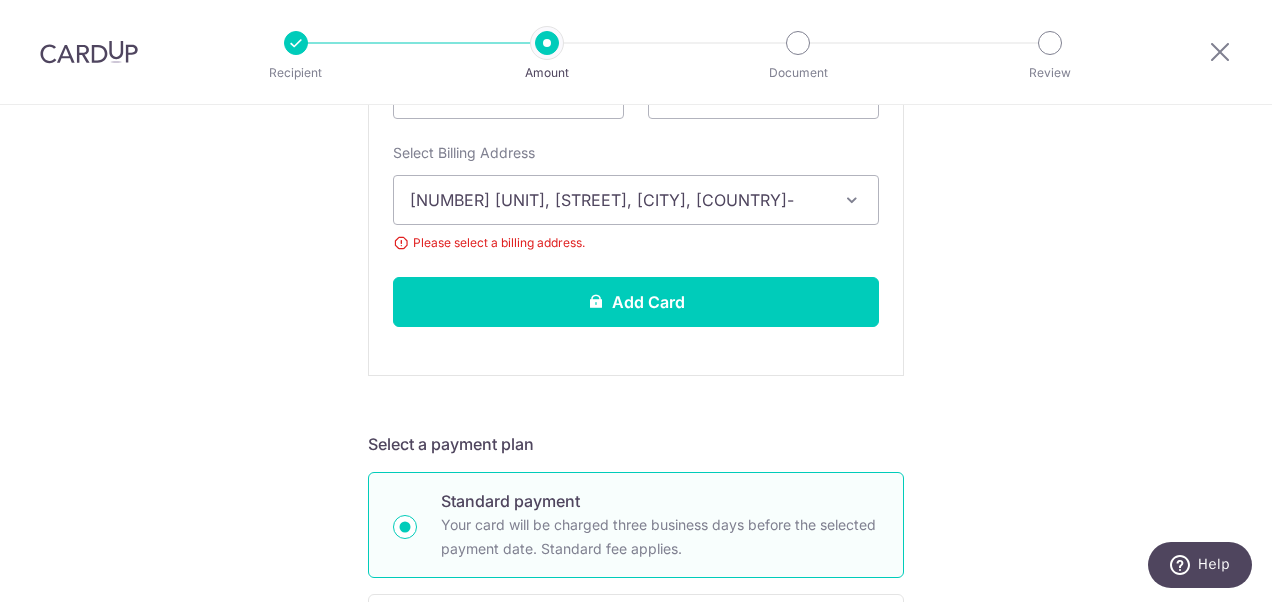 click on "6 #03-13, Kovan Rise, Singapore, Singapore-544736" at bounding box center (618, 200) 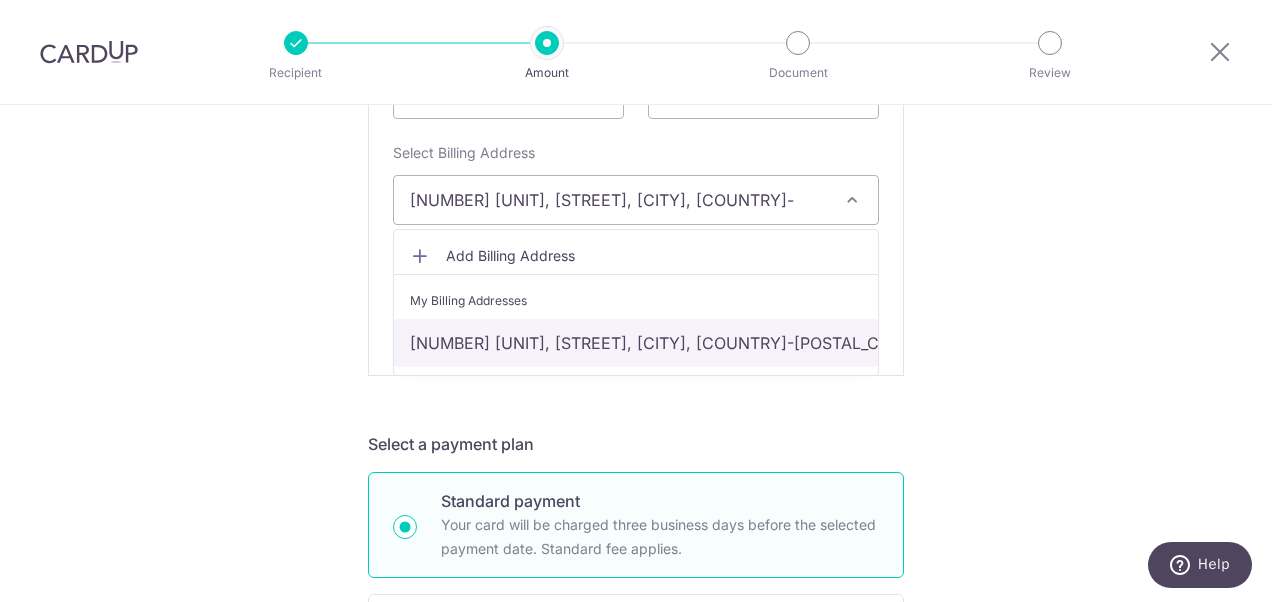 click on "6 #03-13, Kovan Rise, Singapore, Singapore-544736" at bounding box center (636, 343) 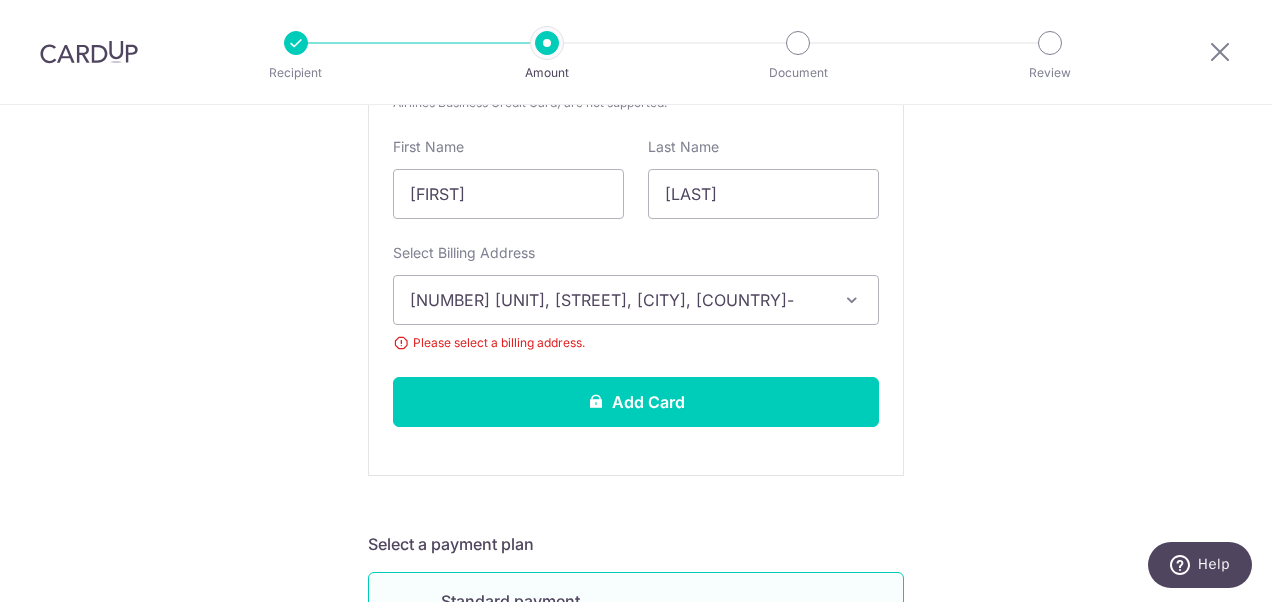 scroll, scrollTop: 500, scrollLeft: 0, axis: vertical 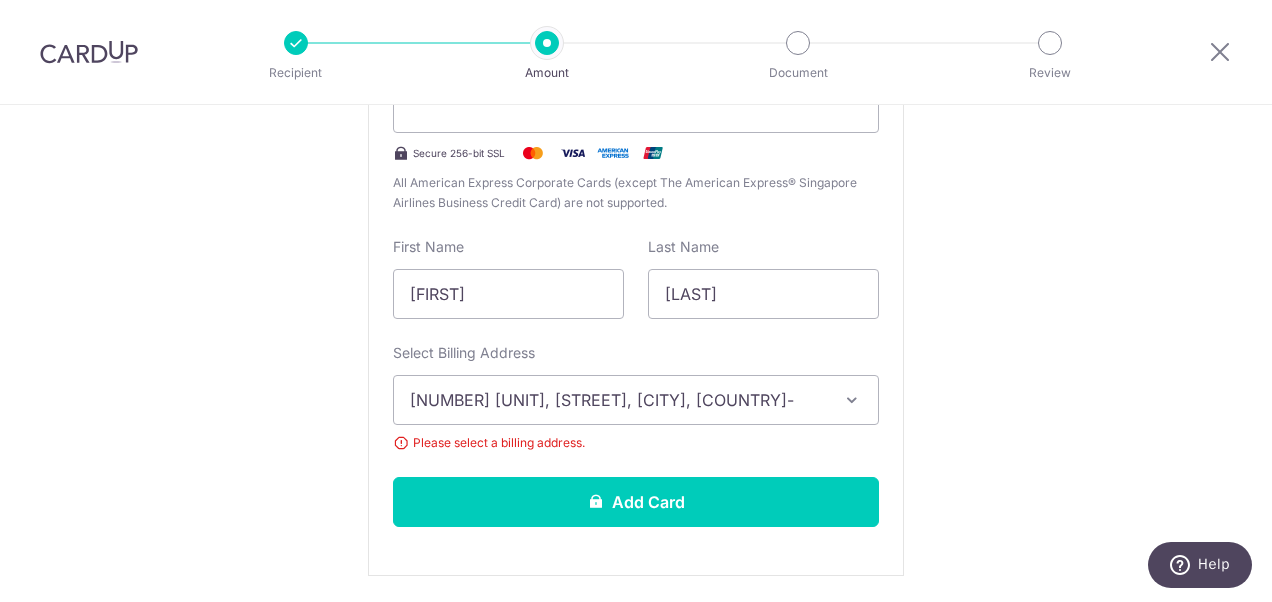 click on "Please select a billing address." at bounding box center (636, 443) 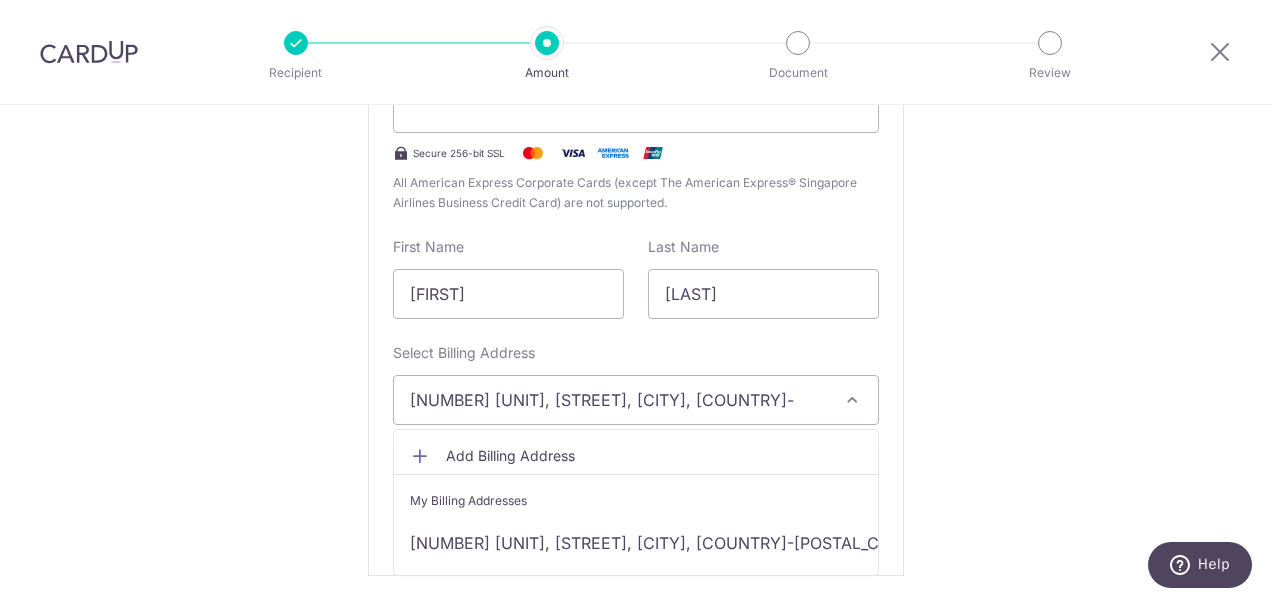 click on "My Billing Addresses" at bounding box center [468, 501] 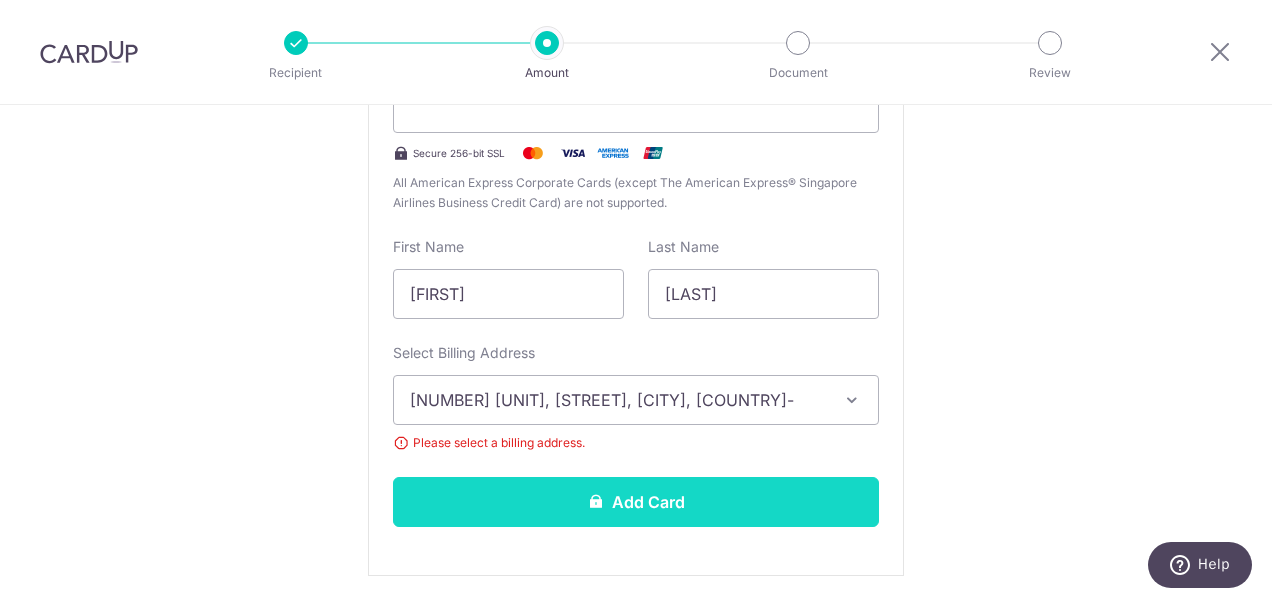 click at bounding box center (596, 501) 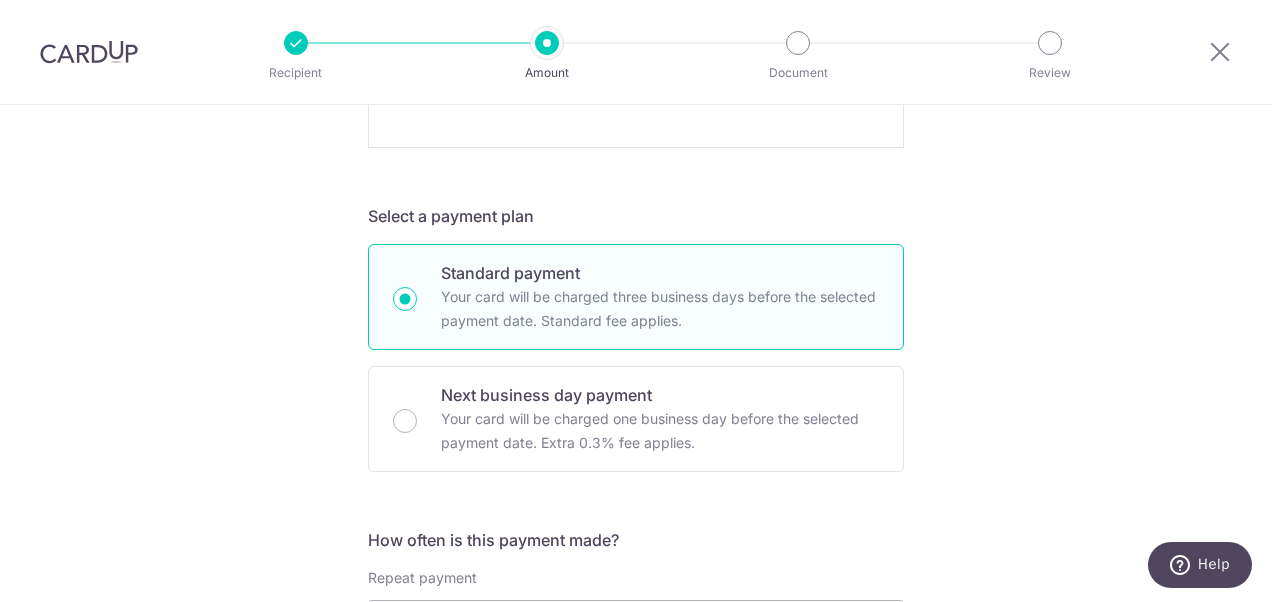 scroll, scrollTop: 958, scrollLeft: 0, axis: vertical 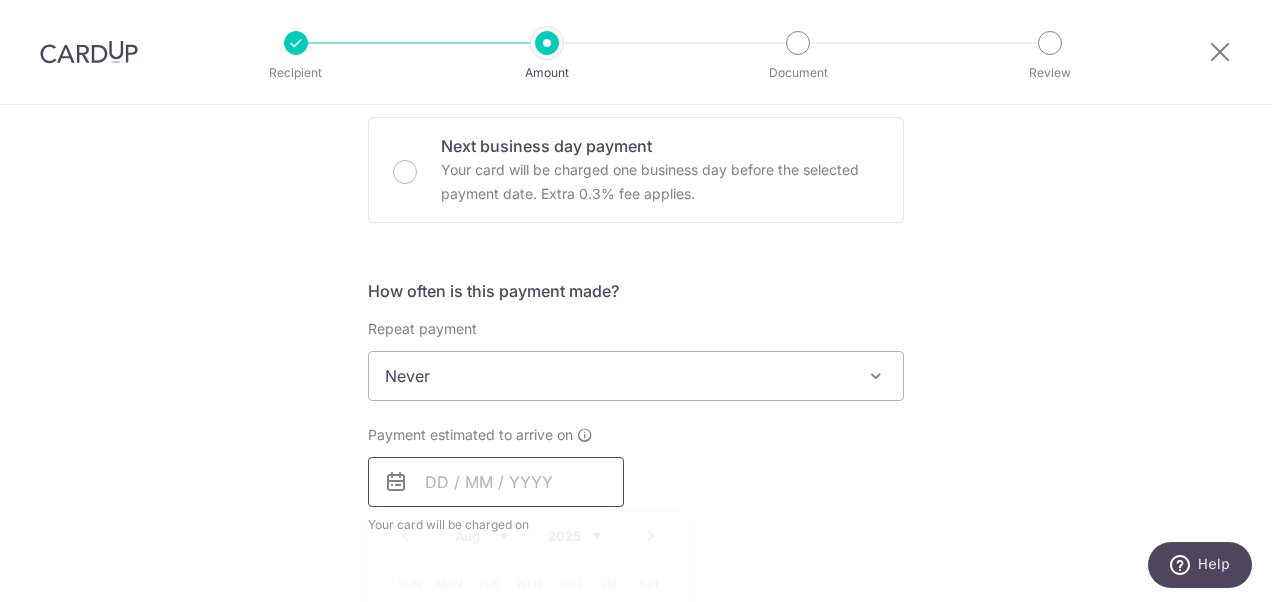click at bounding box center (496, 482) 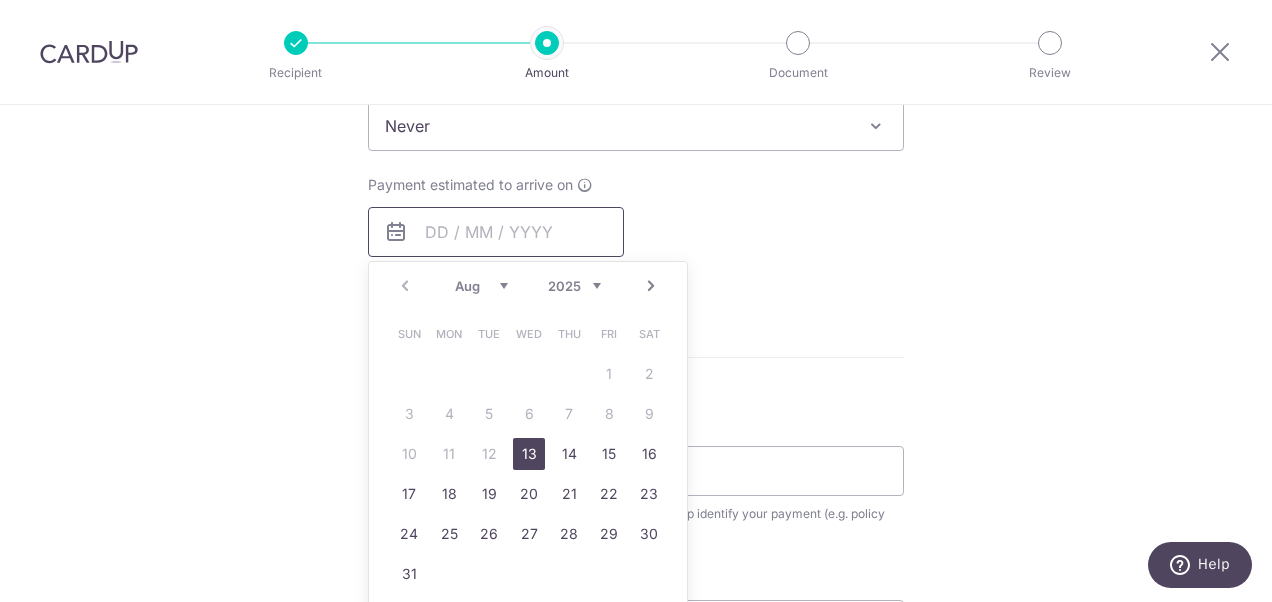 scroll, scrollTop: 900, scrollLeft: 0, axis: vertical 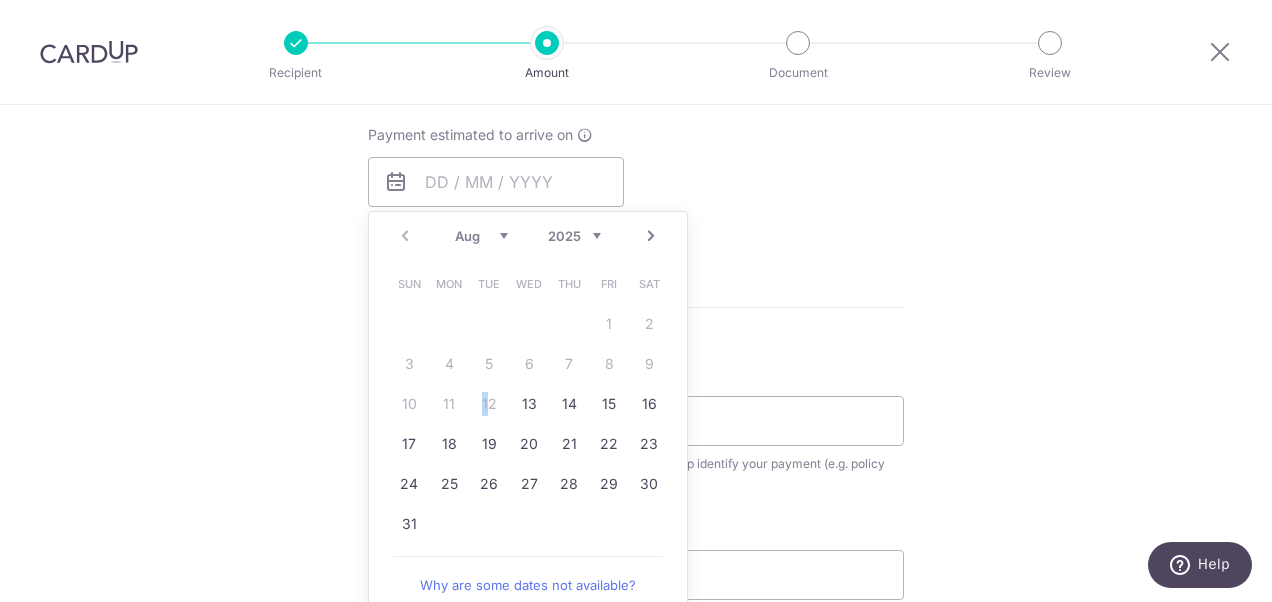 click on "Sun Mon Tue Wed Thu Fri Sat           1 2 3 4 5 6 7 8 9 10 11 12 13 14 15 16 17 18 19 20 21 22 23 24 25 26 27 28 29 30 31" at bounding box center [529, 404] 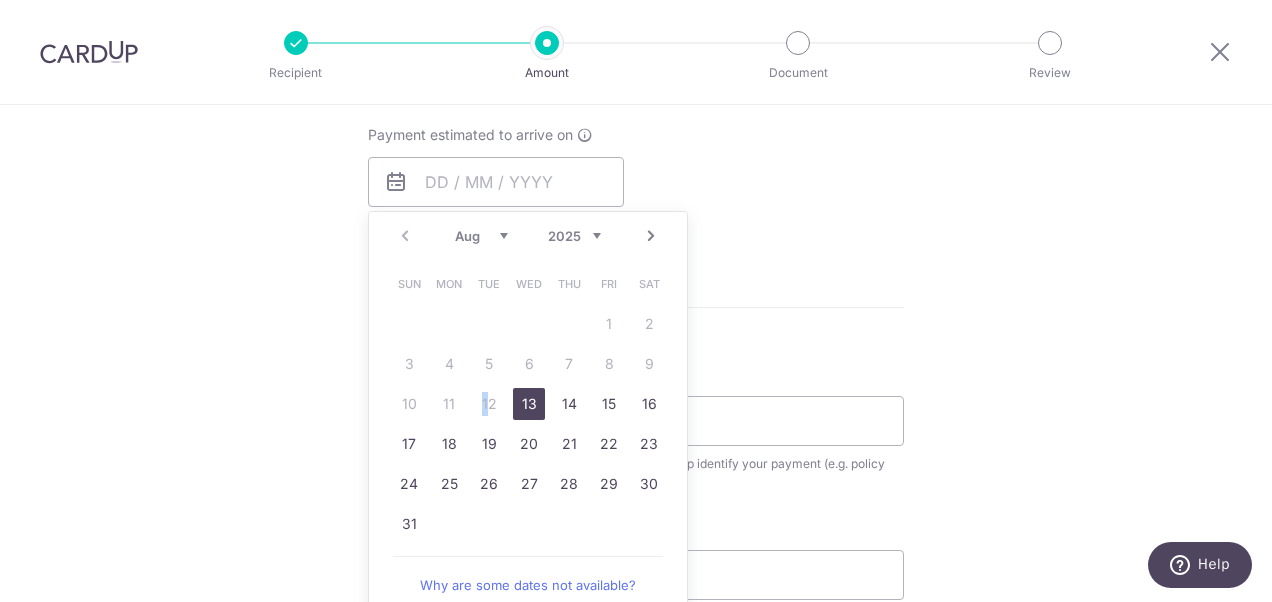 click on "13" at bounding box center (529, 404) 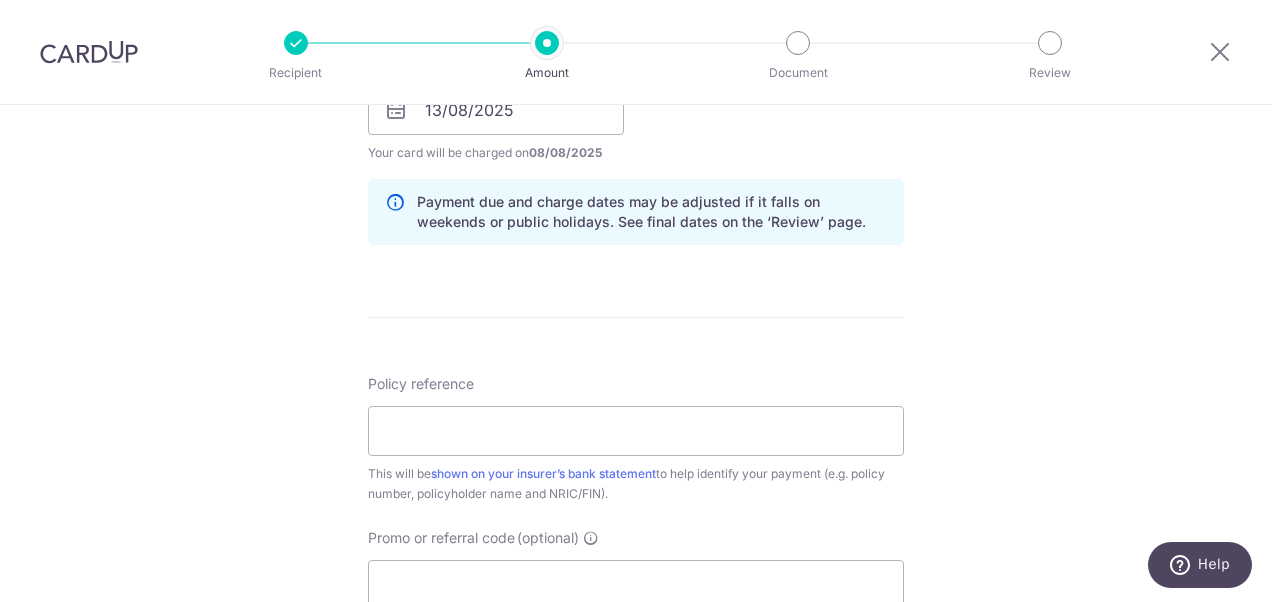 scroll, scrollTop: 1000, scrollLeft: 0, axis: vertical 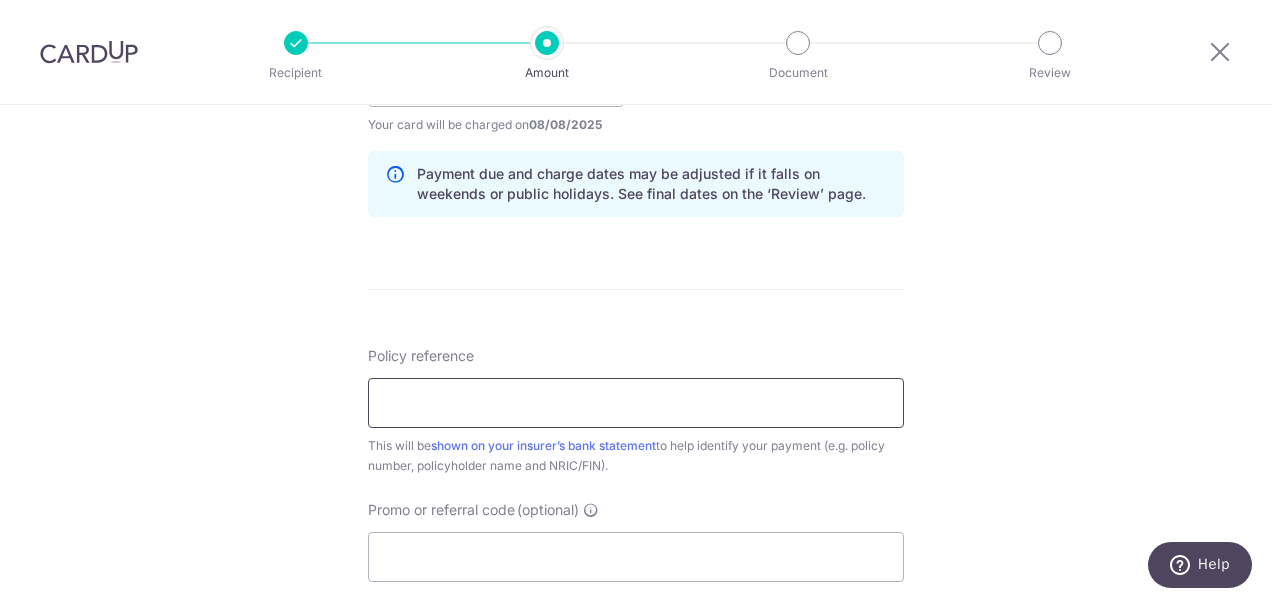 click on "Policy reference" at bounding box center (636, 403) 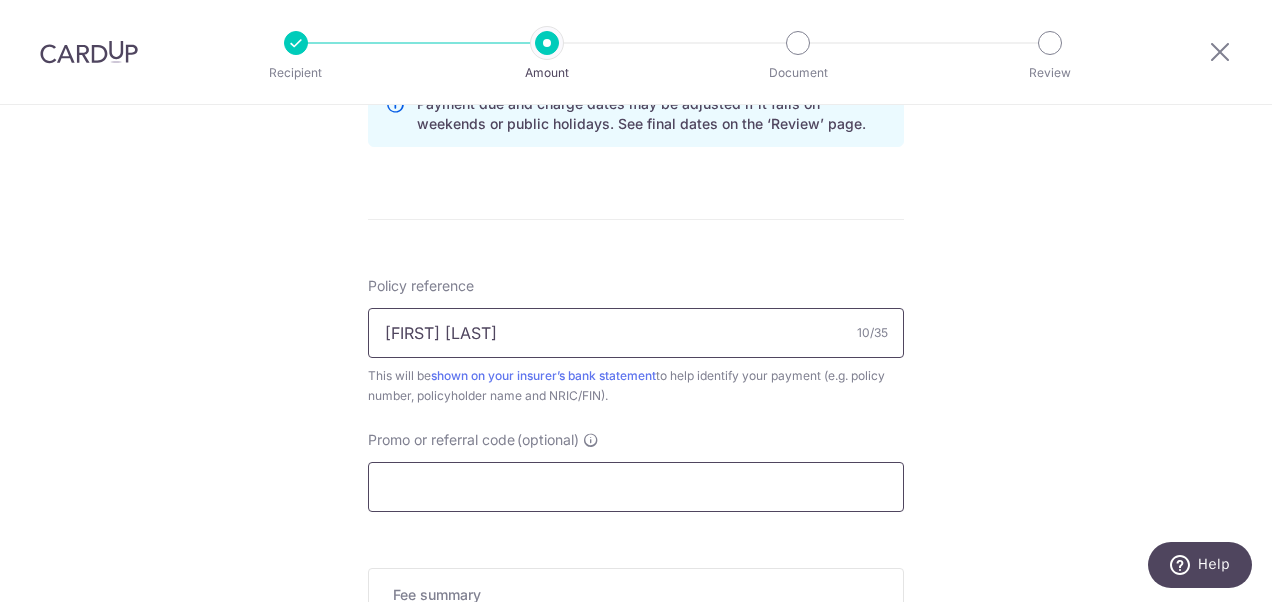scroll, scrollTop: 1100, scrollLeft: 0, axis: vertical 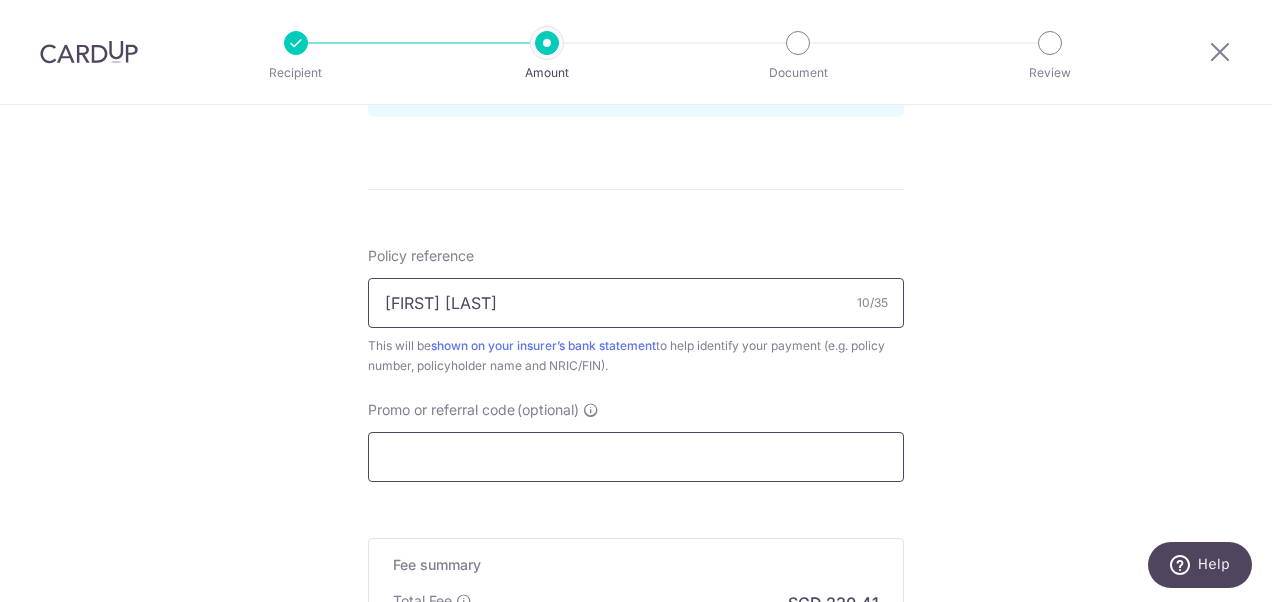 type on "Hoe Ee Hui" 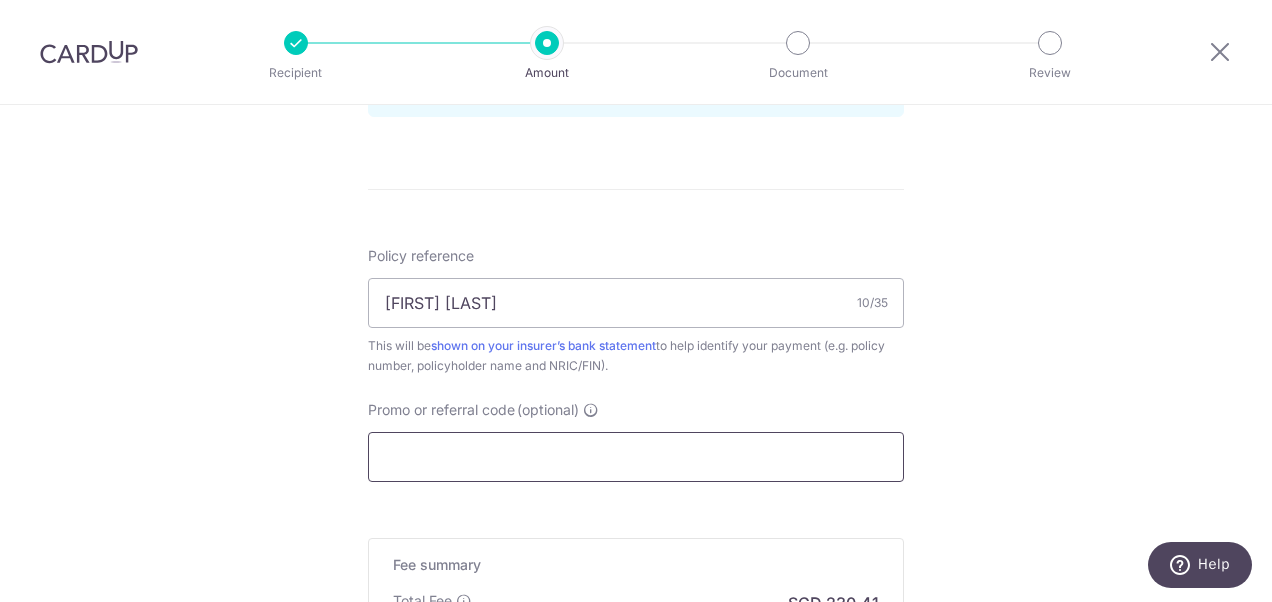 click on "Promo or referral code
(optional)" at bounding box center (636, 457) 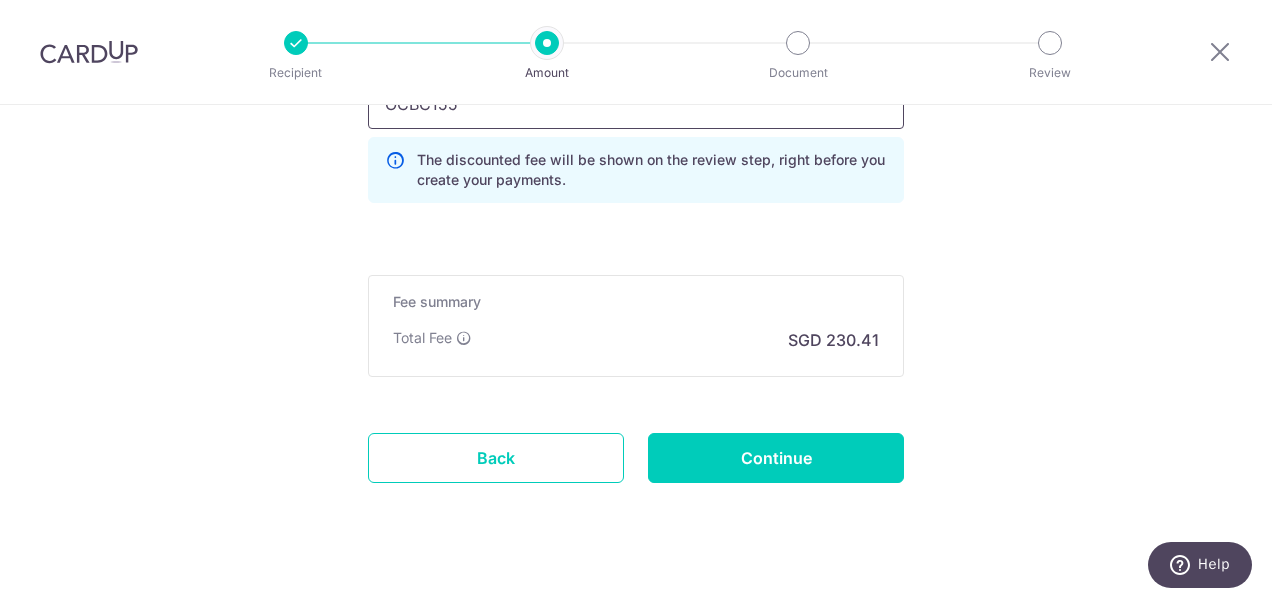 scroll, scrollTop: 1478, scrollLeft: 0, axis: vertical 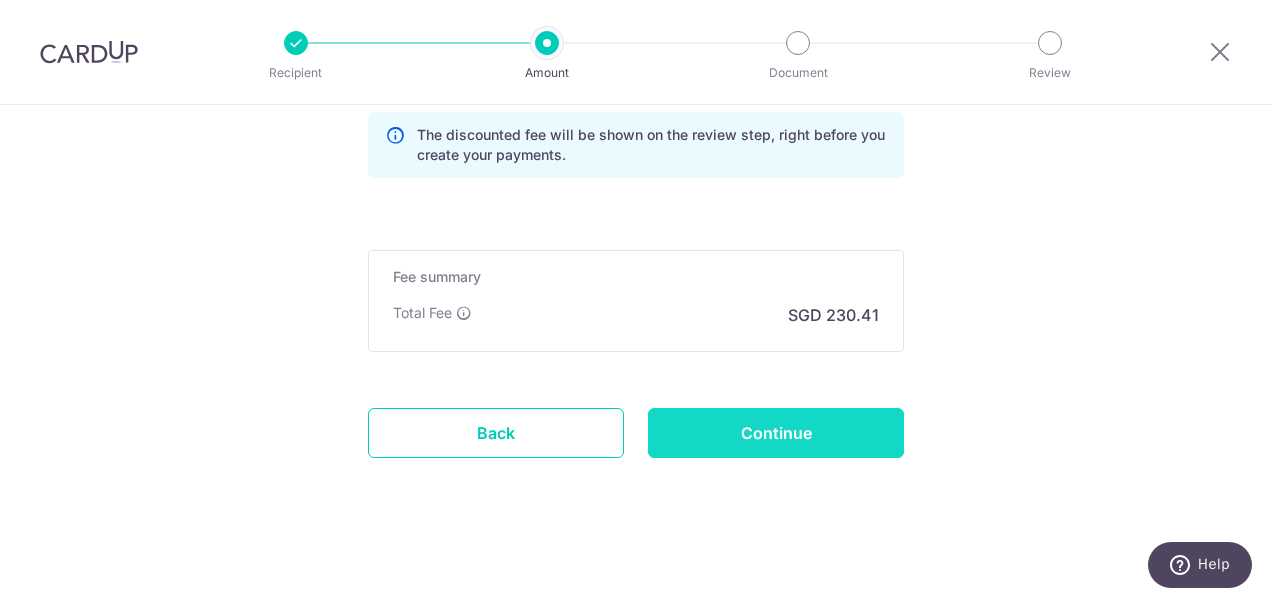 type on "OCBC155" 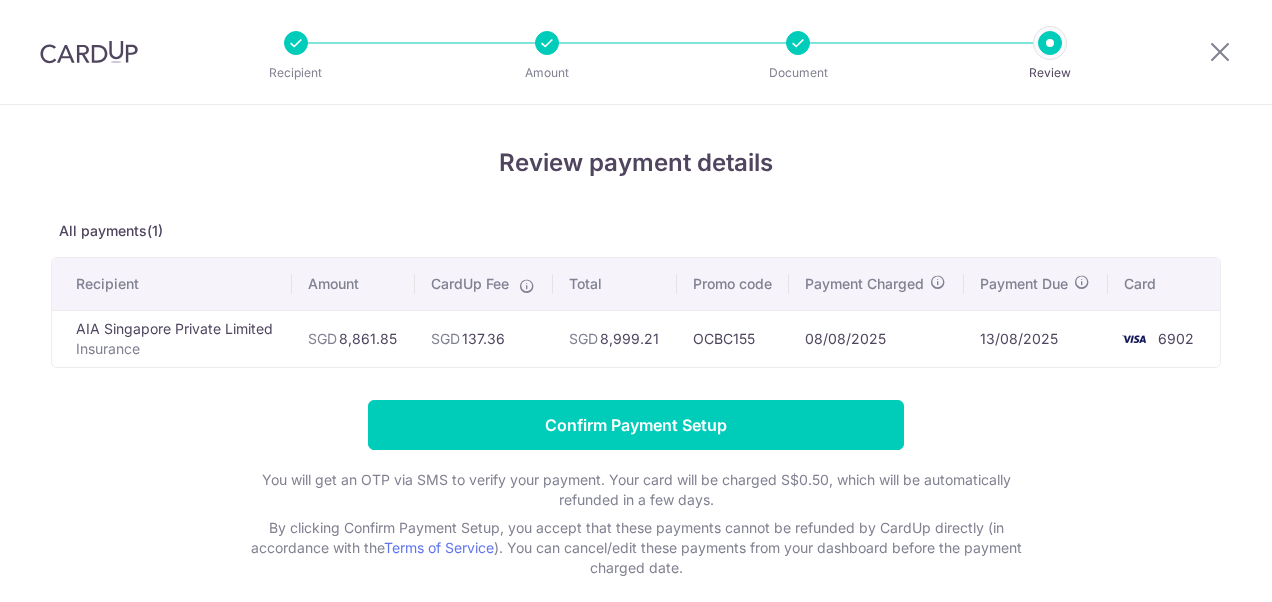 scroll, scrollTop: 0, scrollLeft: 0, axis: both 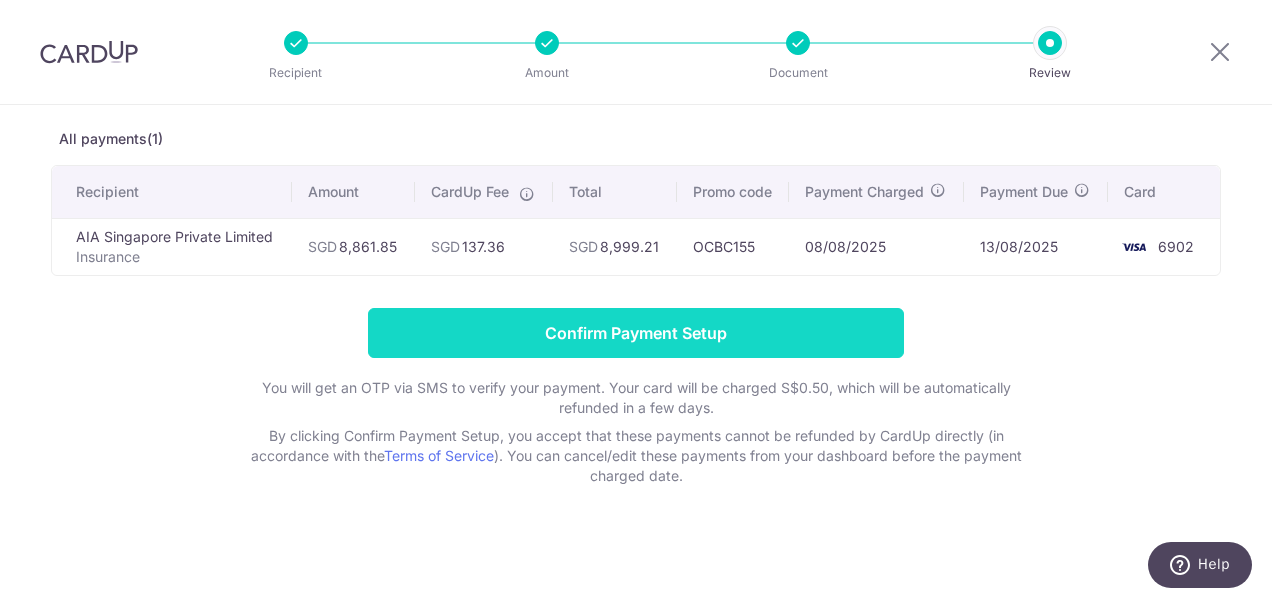 click on "Confirm Payment Setup" at bounding box center (636, 333) 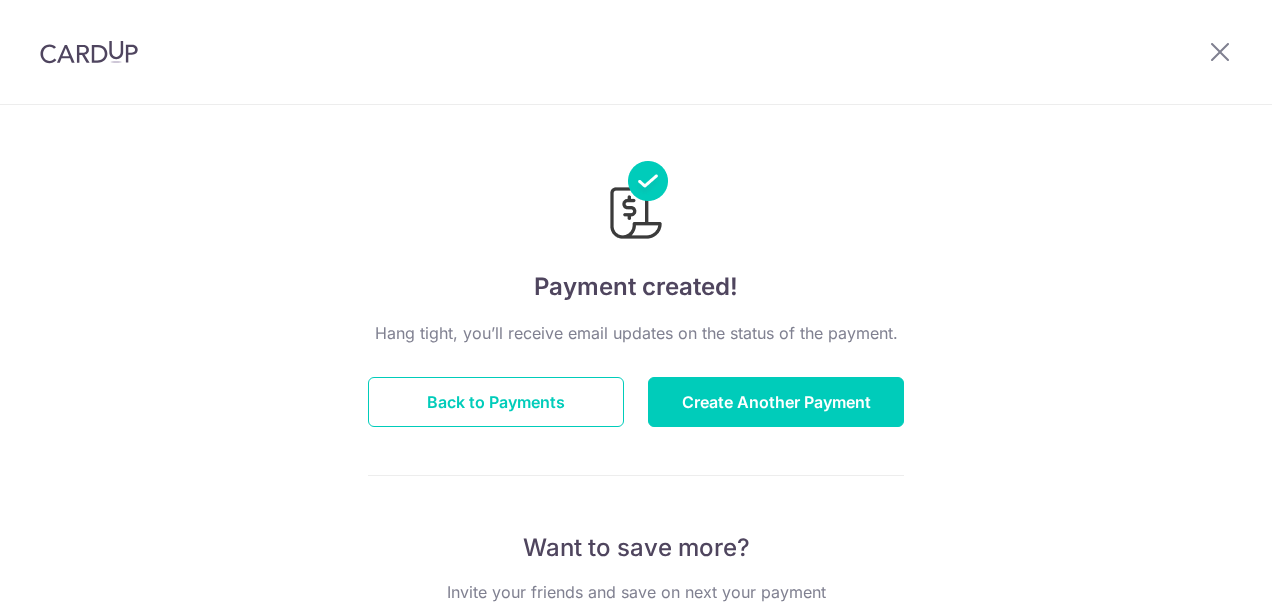 scroll, scrollTop: 0, scrollLeft: 0, axis: both 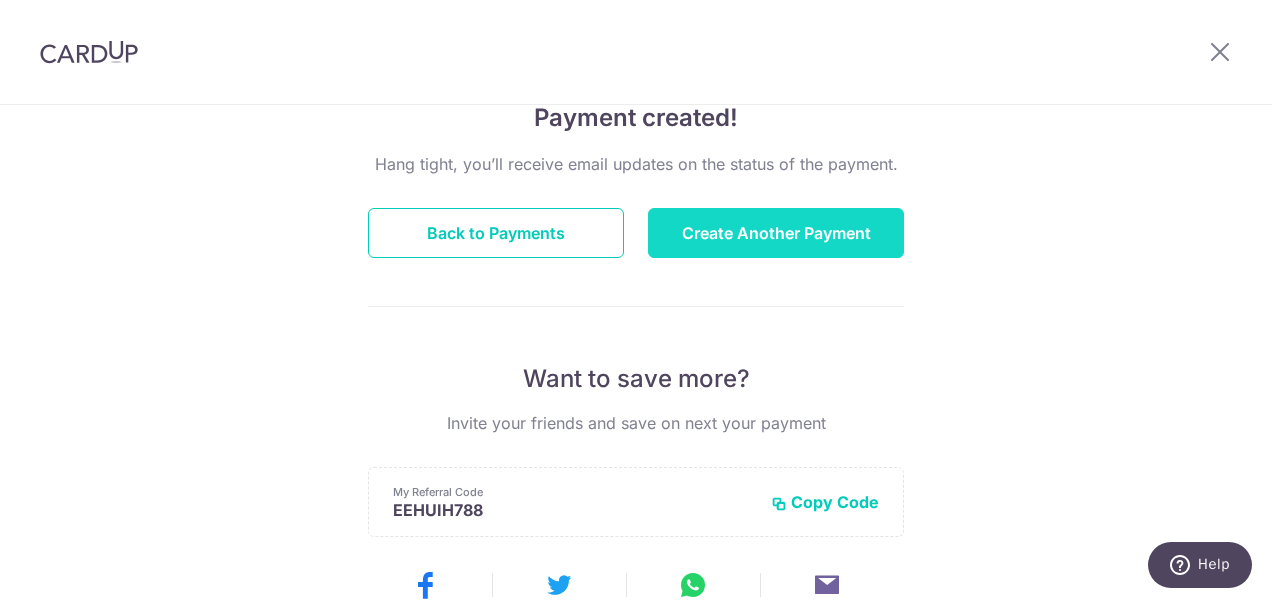 click on "Create Another Payment" at bounding box center [776, 233] 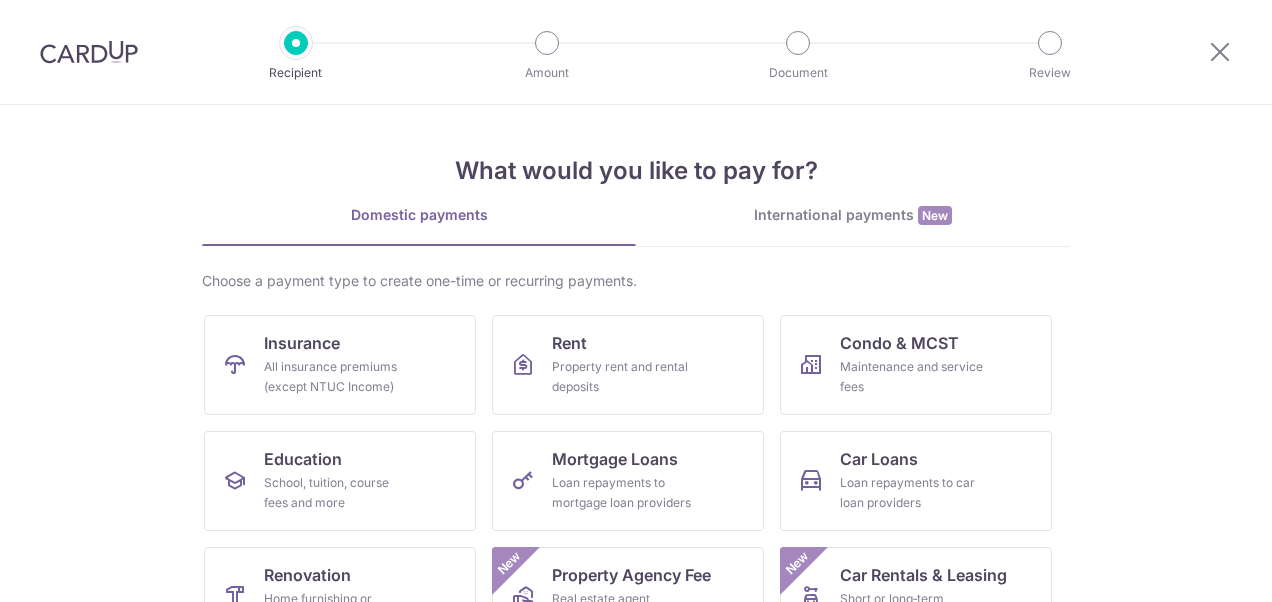 scroll, scrollTop: 0, scrollLeft: 0, axis: both 